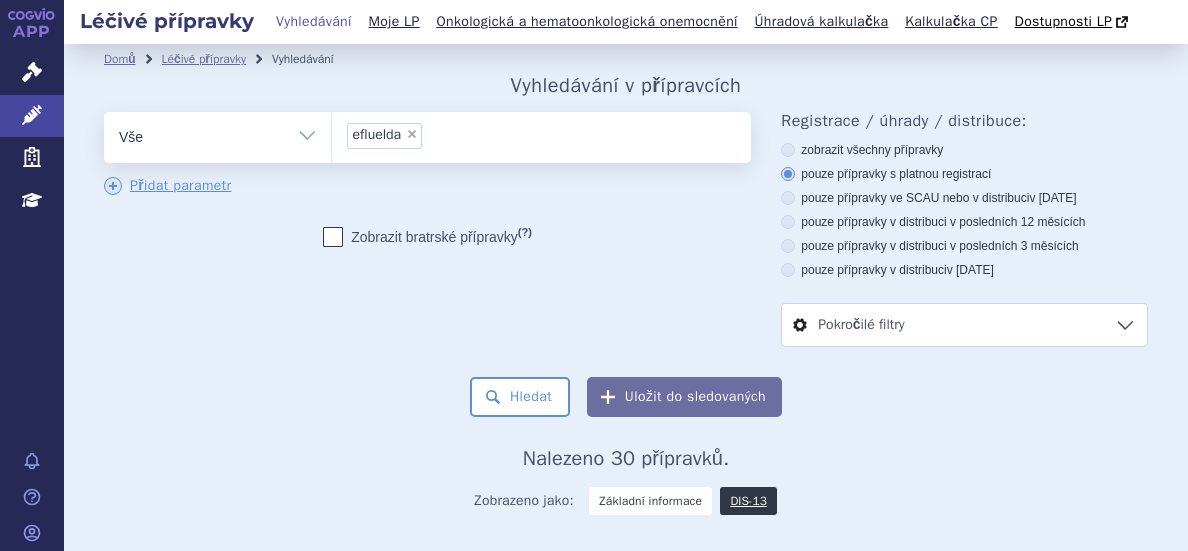 scroll, scrollTop: 0, scrollLeft: 0, axis: both 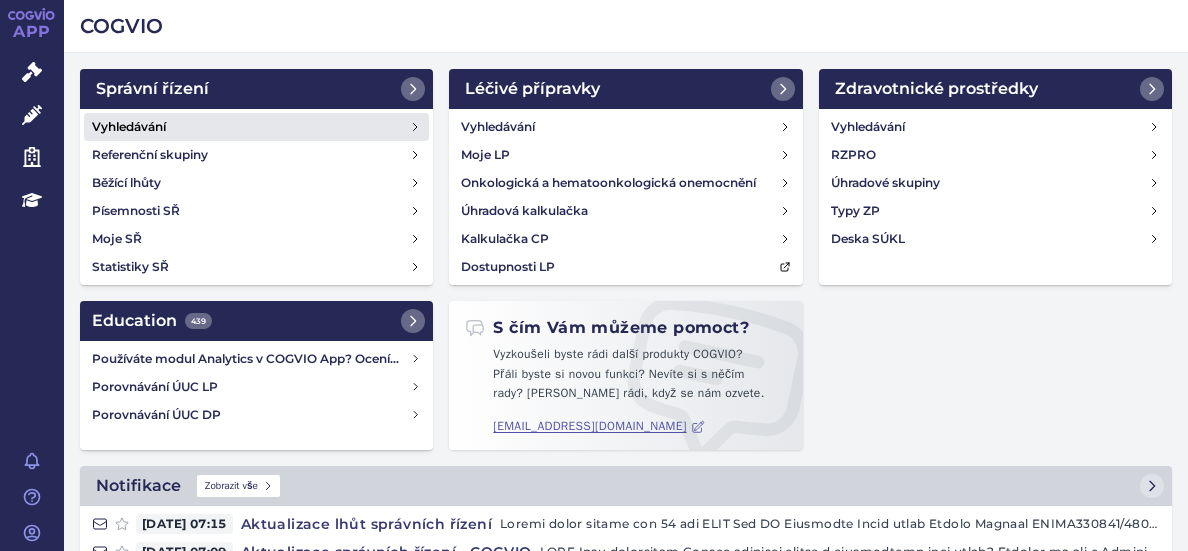 click on "Vyhledávání" at bounding box center (256, 127) 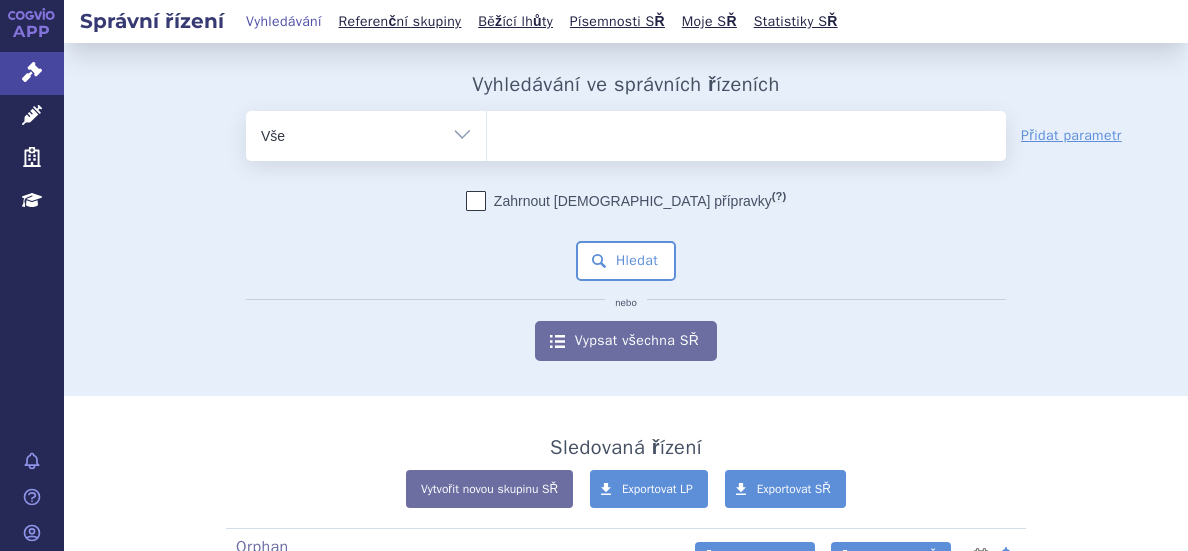 scroll, scrollTop: 0, scrollLeft: 0, axis: both 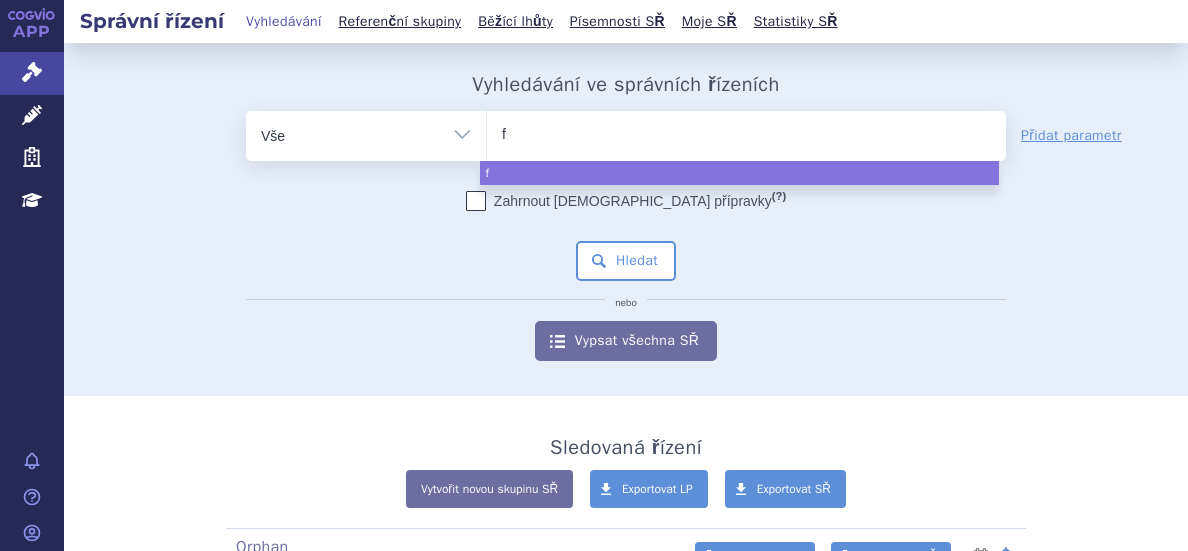 type on "fa" 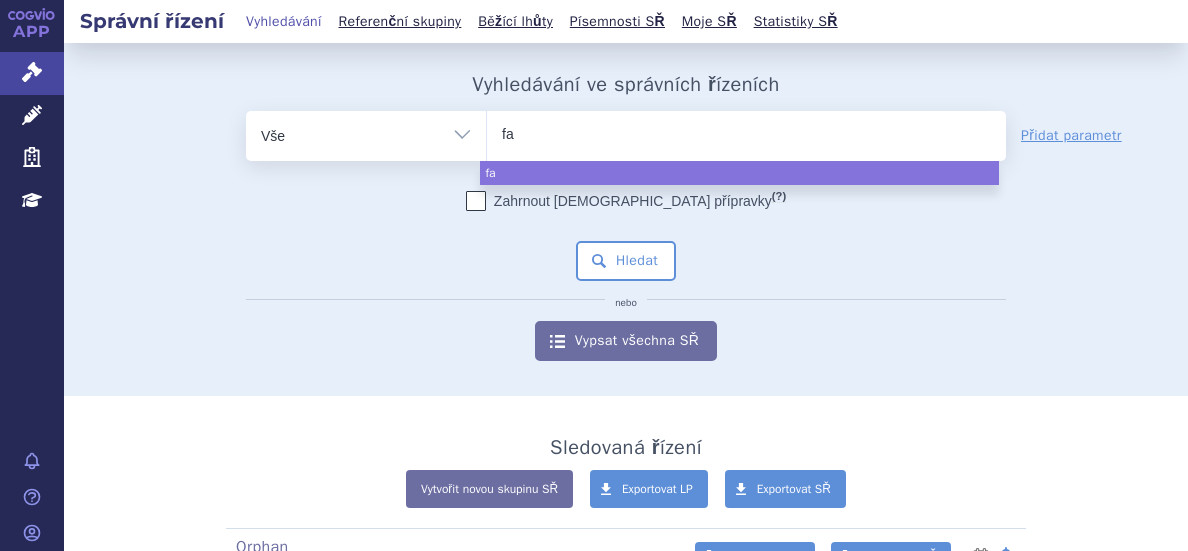 type on "fab" 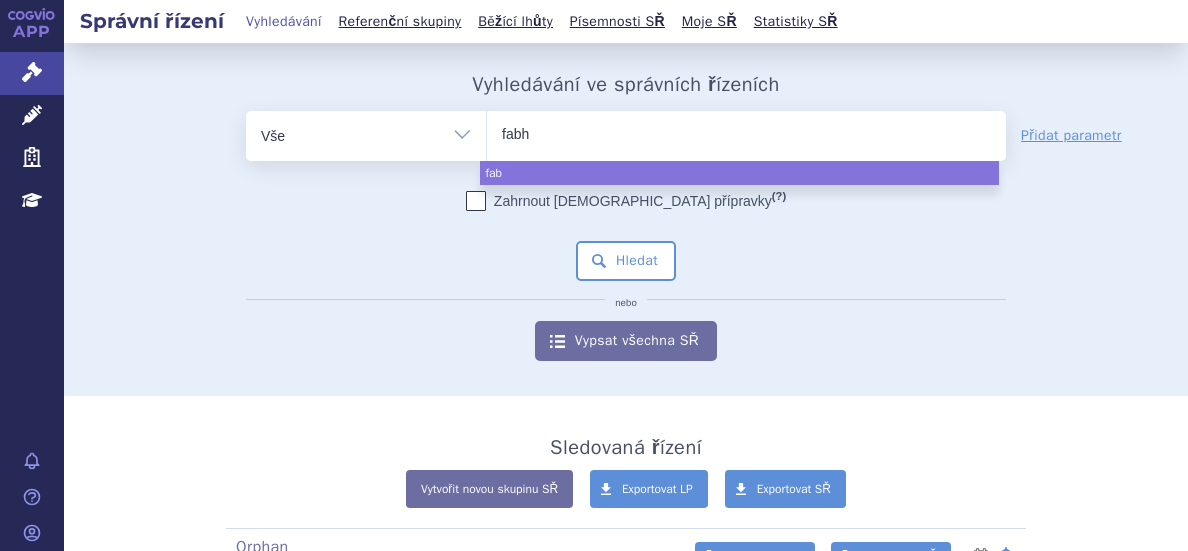 type on "fabha" 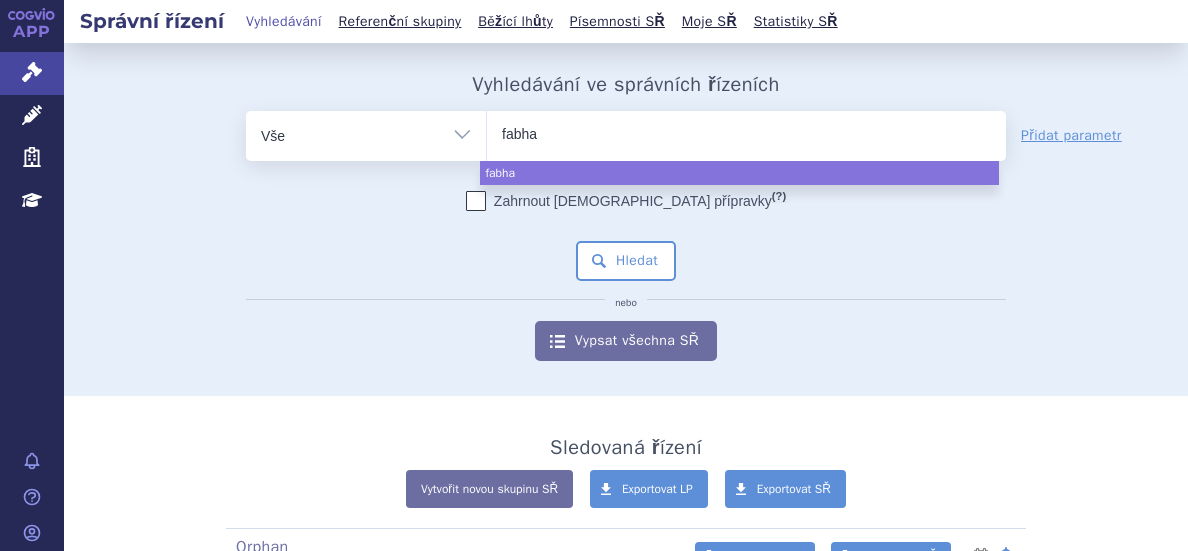 type on "fabhal" 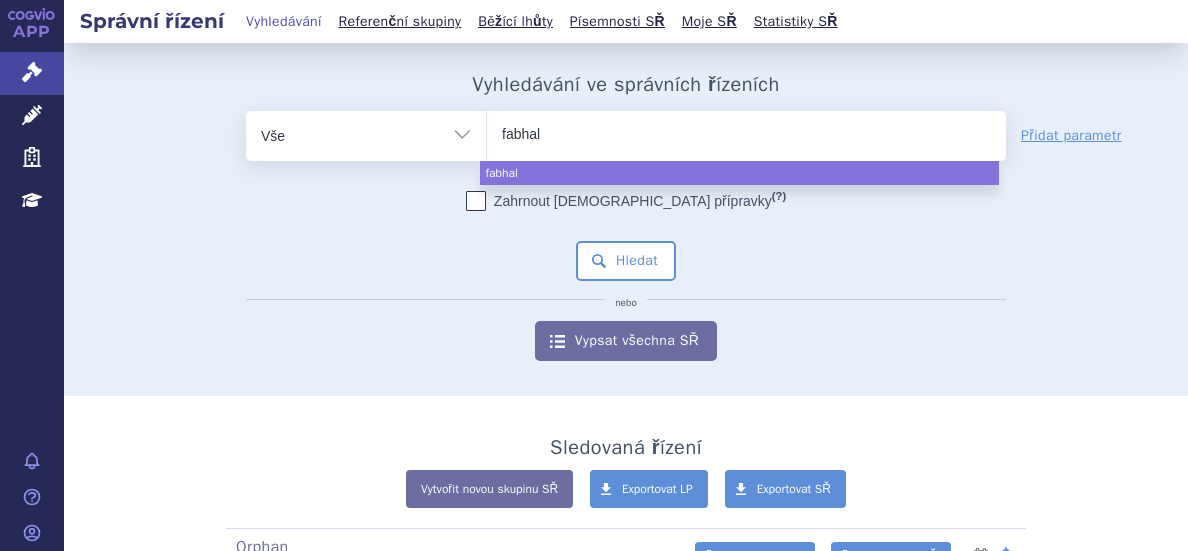 type on "fabhalt" 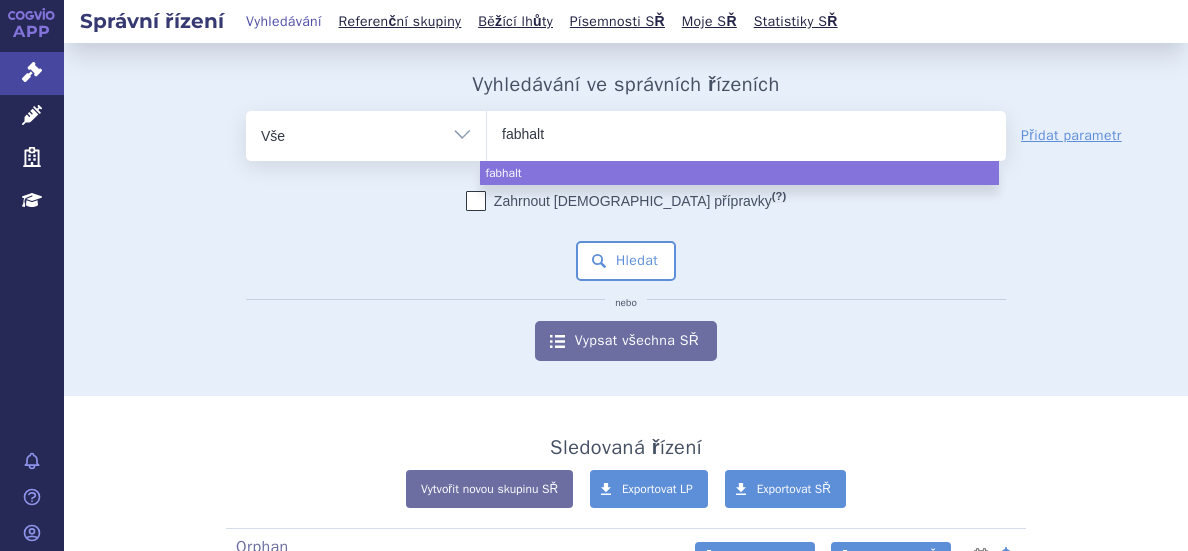 type on "fabhalta" 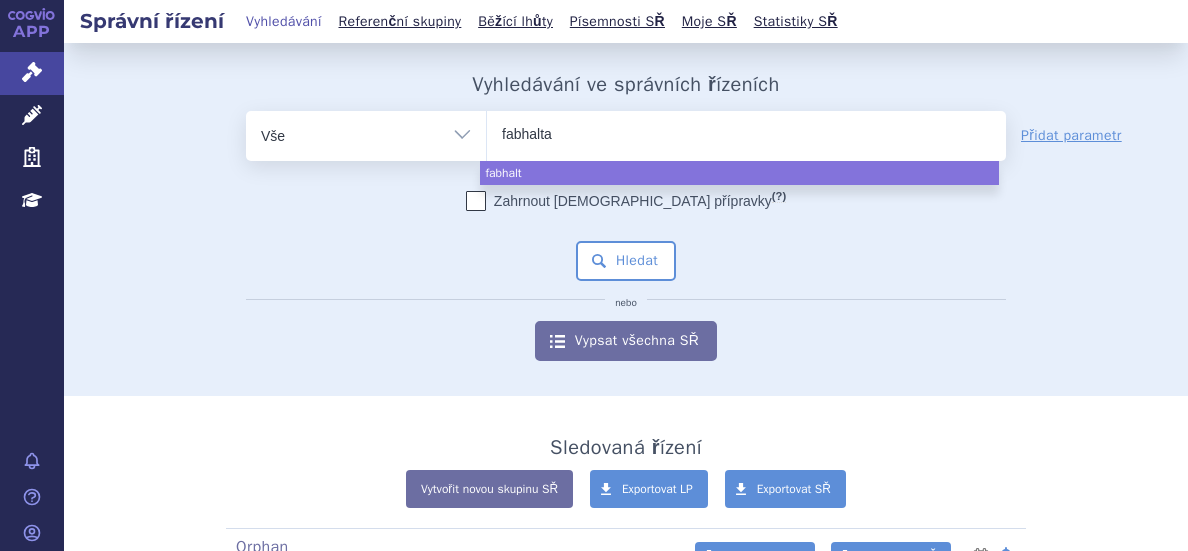 type 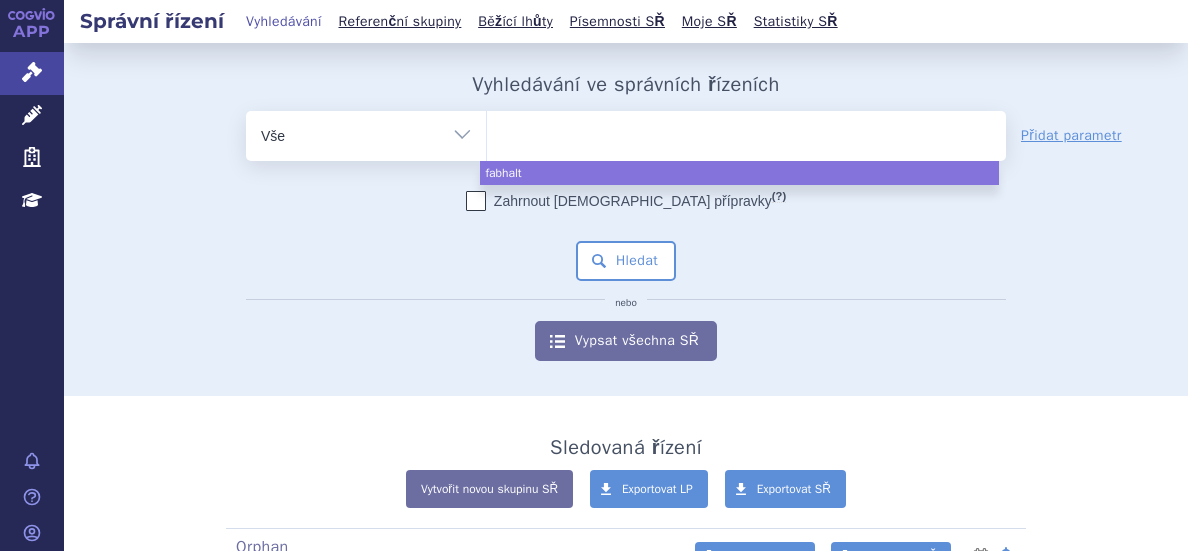 select on "fabhalta" 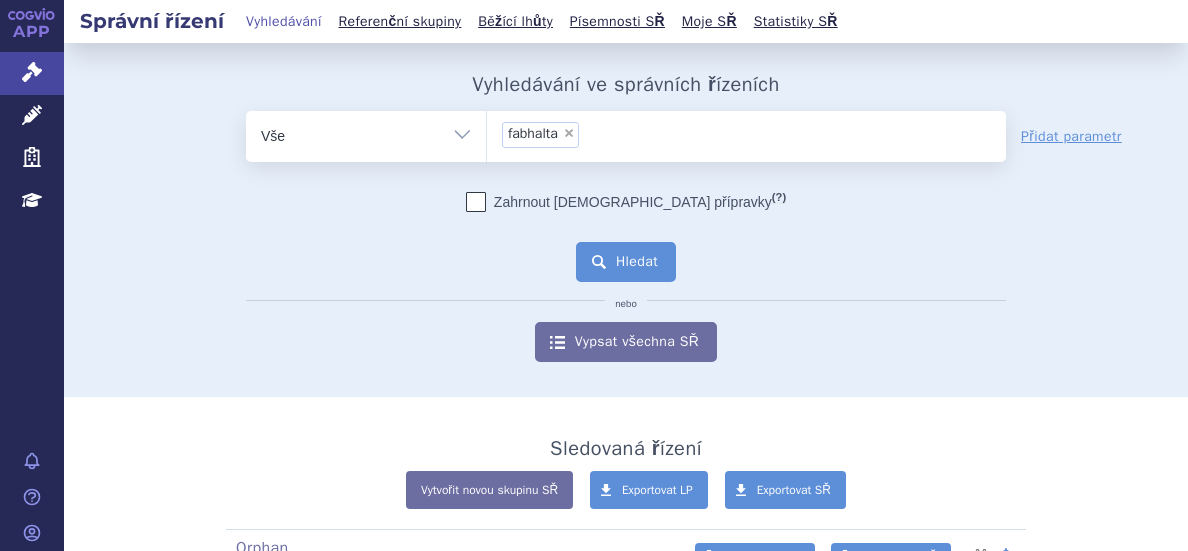 click on "Hledat" at bounding box center [626, 262] 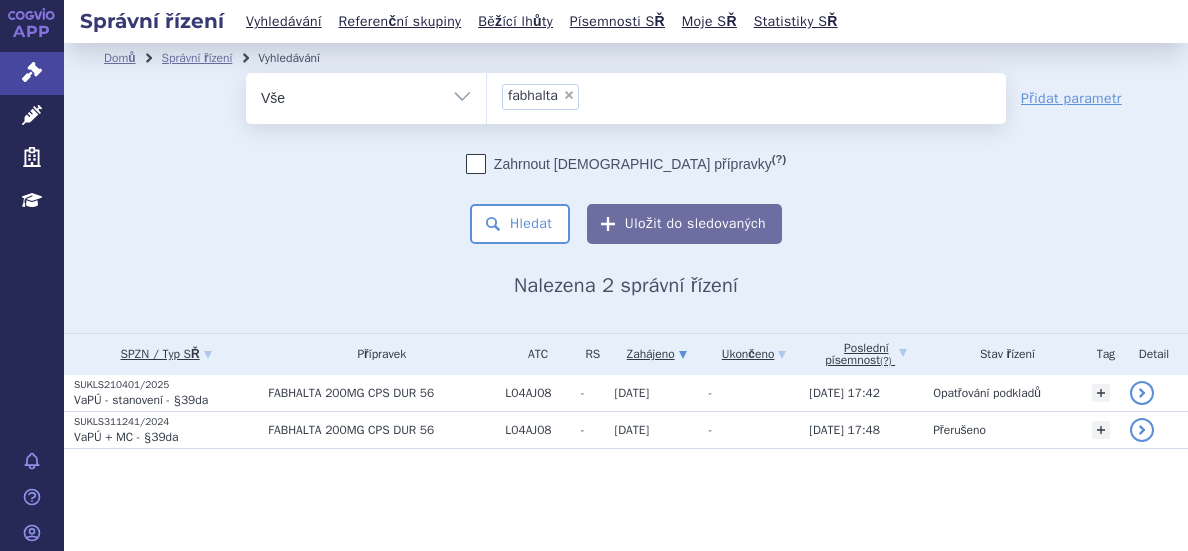 scroll, scrollTop: 0, scrollLeft: 0, axis: both 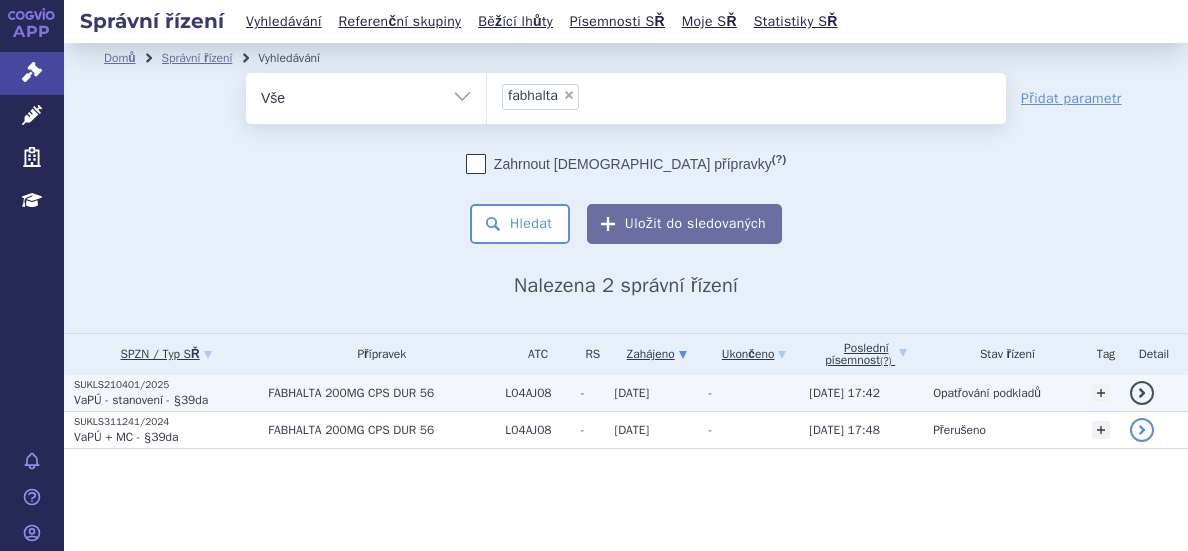 click on "VaPÚ - stanovení - §39da" at bounding box center (166, 400) 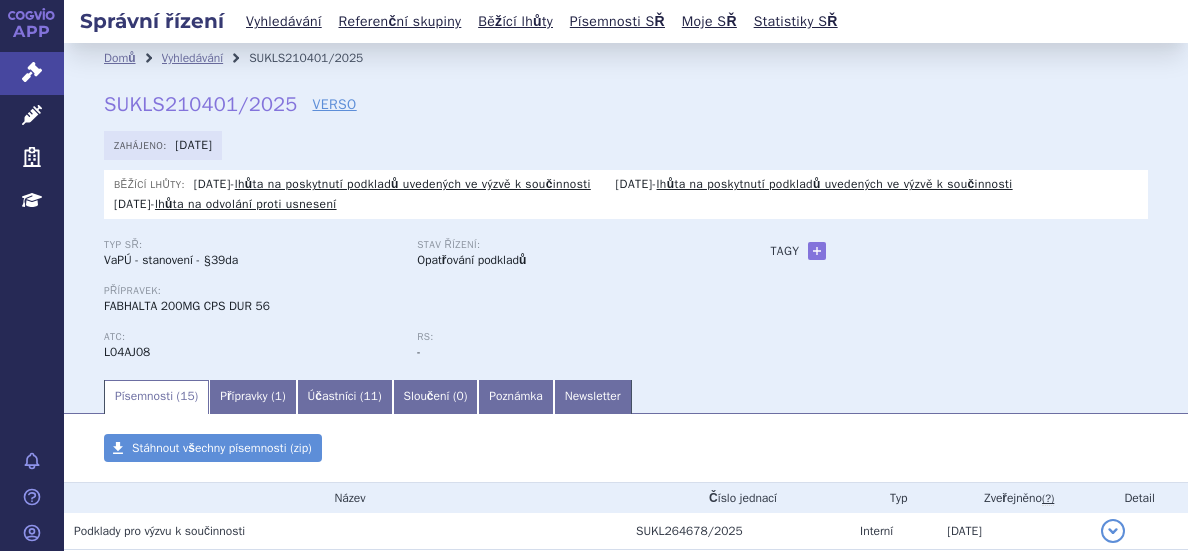 scroll, scrollTop: 0, scrollLeft: 0, axis: both 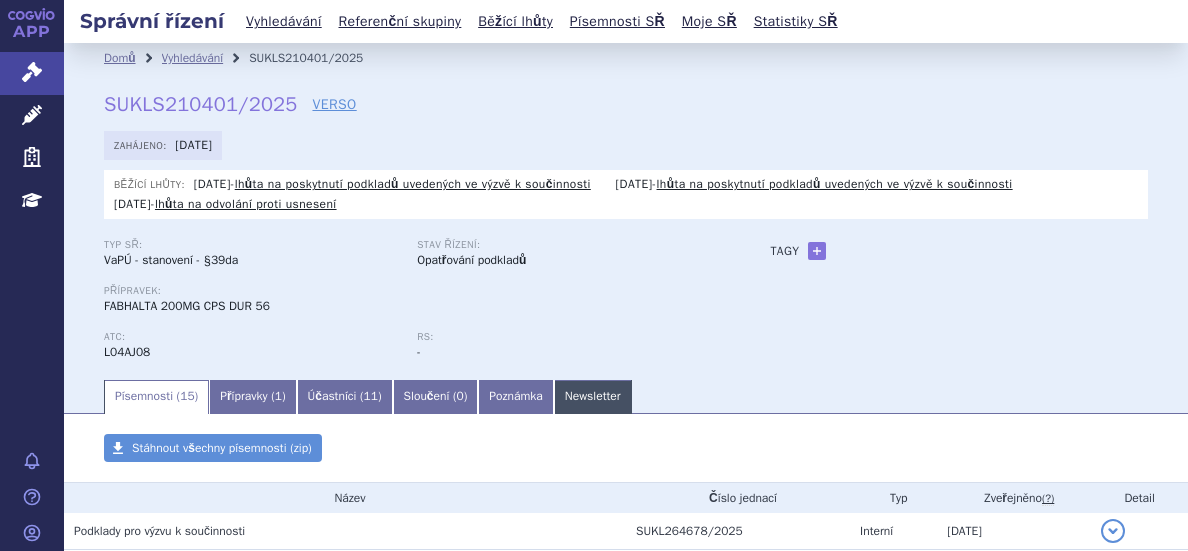 click on "Newsletter" at bounding box center (593, 397) 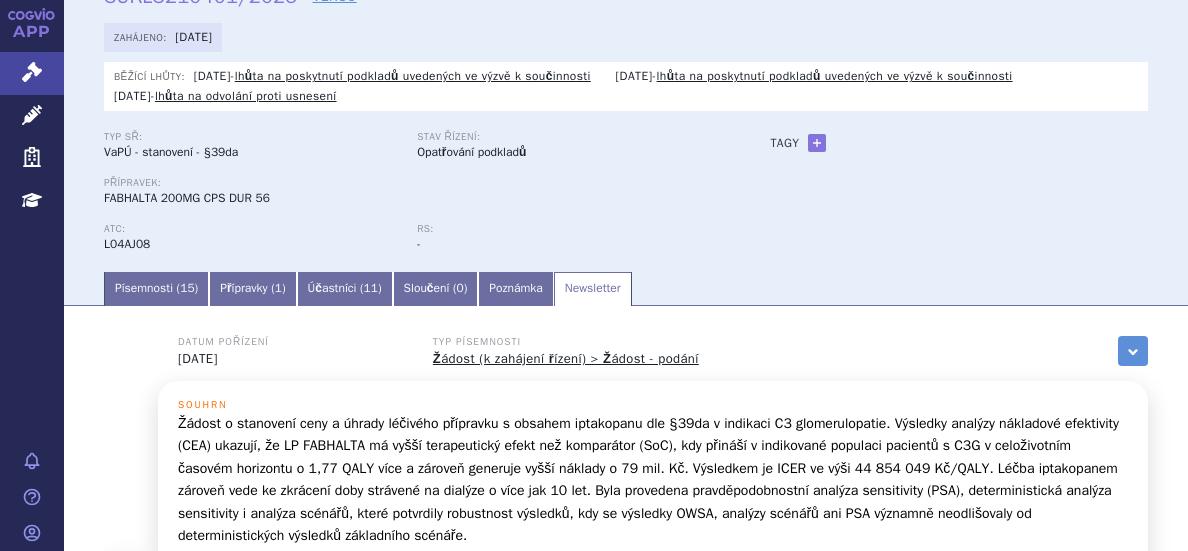 scroll, scrollTop: 299, scrollLeft: 0, axis: vertical 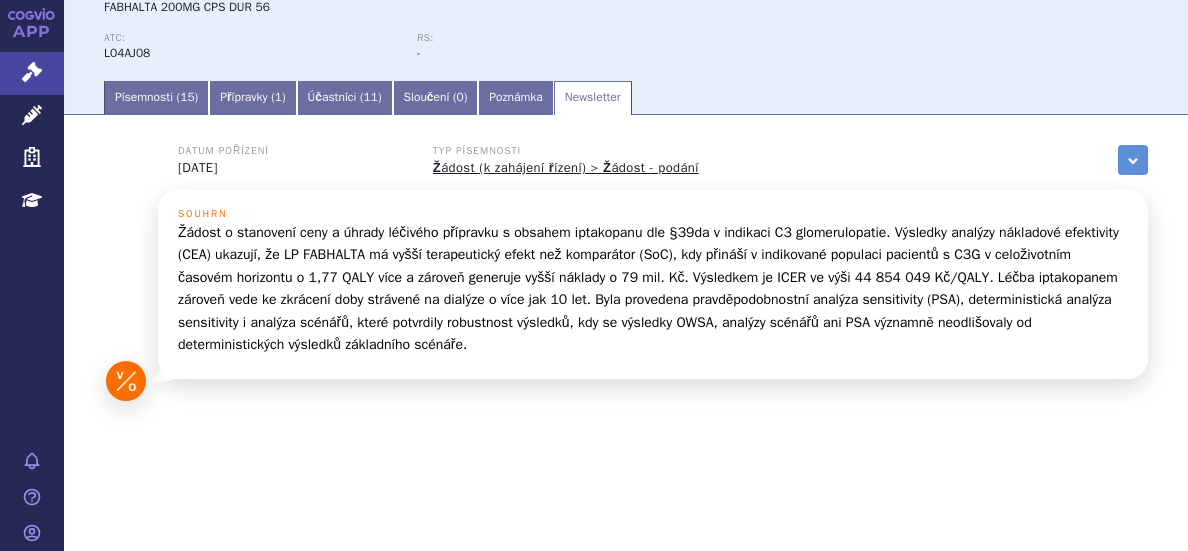 click on "Písemnosti ( 15 )
Přípravky ( 1 )
Účastníci ( 11 )
Sloučení ( 0 )
Poznámka
Newsletter" at bounding box center (626, 96) 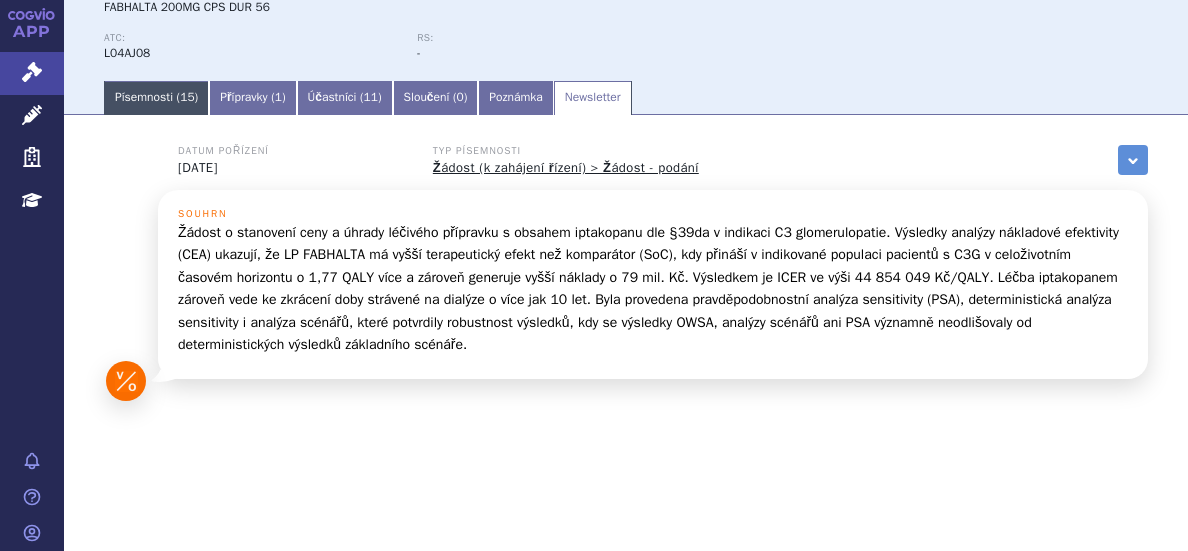 click on "Písemnosti ( 15 )" at bounding box center [156, 98] 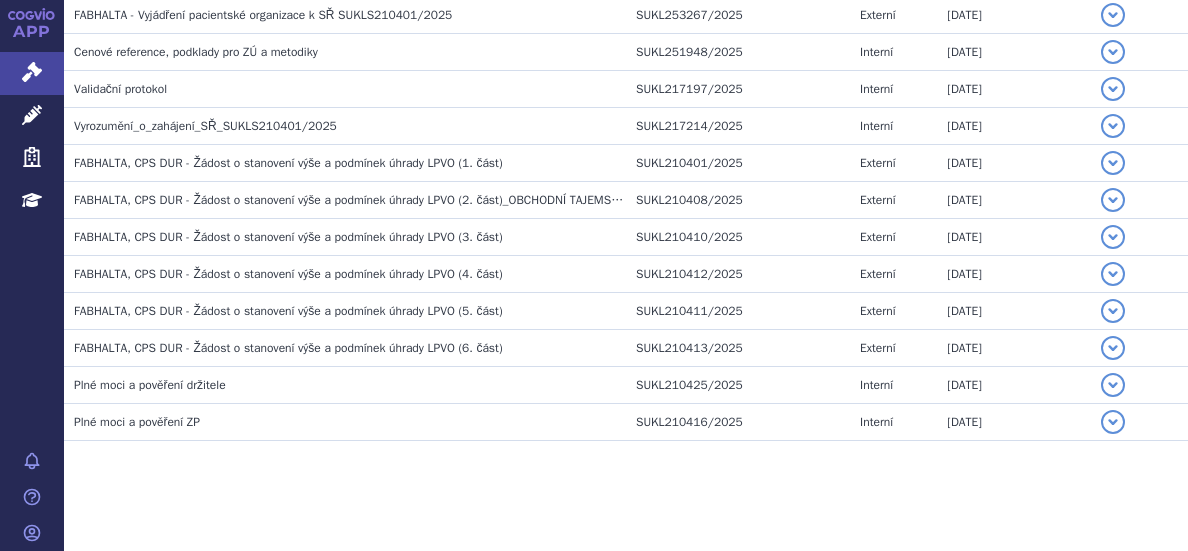 scroll, scrollTop: 637, scrollLeft: 0, axis: vertical 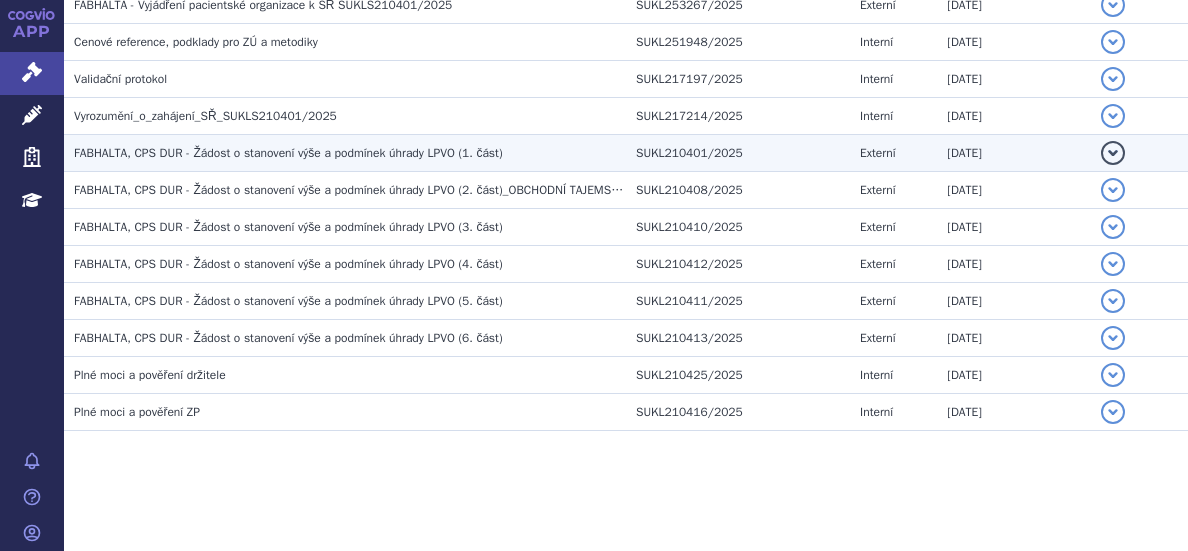 click on "FABHALTA, CPS DUR - Žádost o stanovení výše a podmínek úhrady LPVO (1. část)" at bounding box center (288, 153) 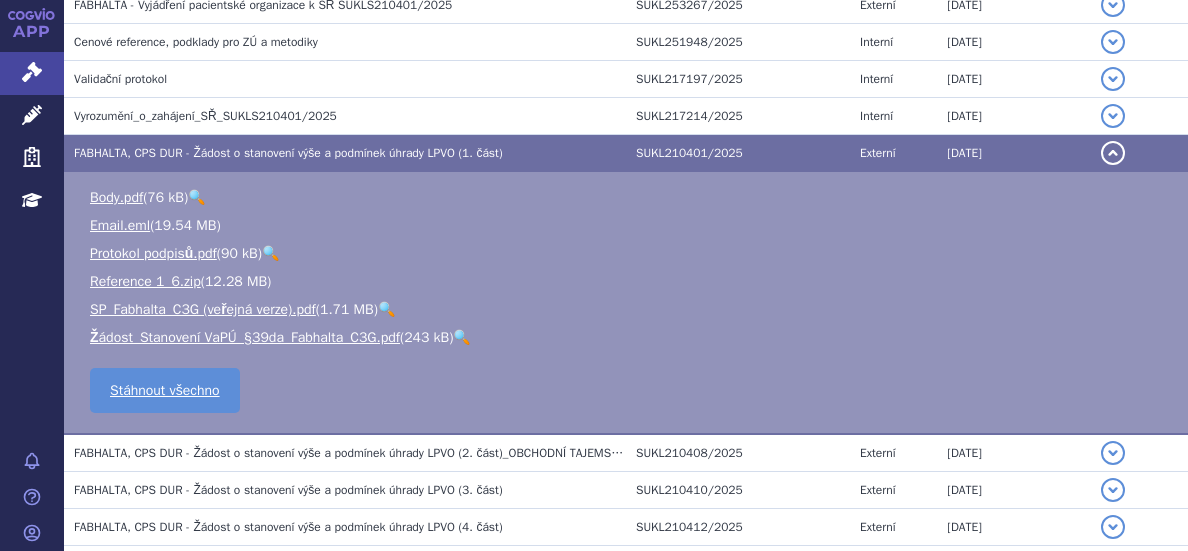 click on "🔍" at bounding box center [461, 337] 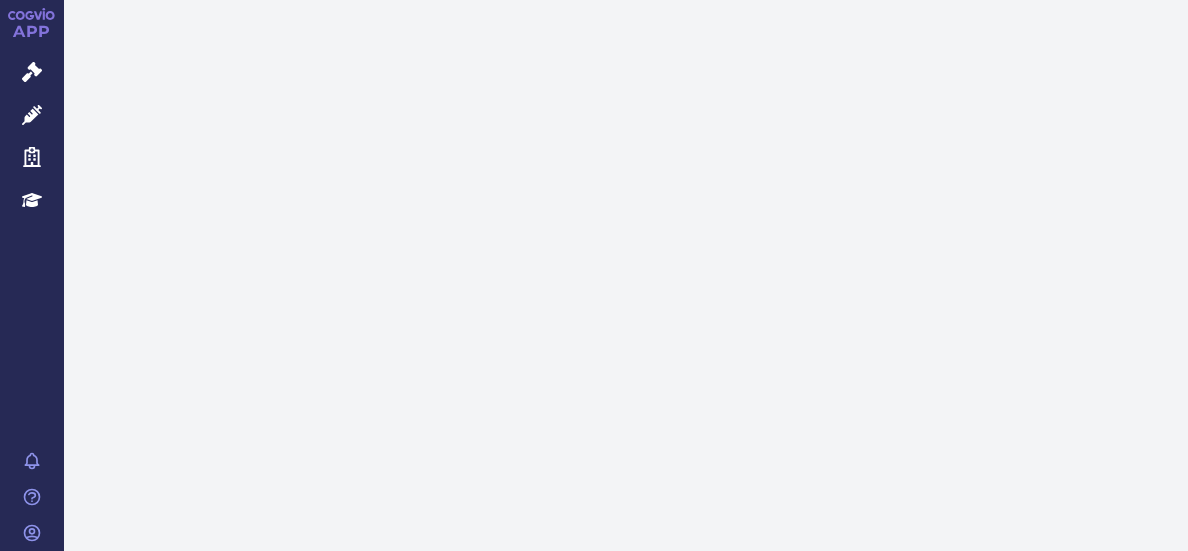 scroll, scrollTop: 0, scrollLeft: 0, axis: both 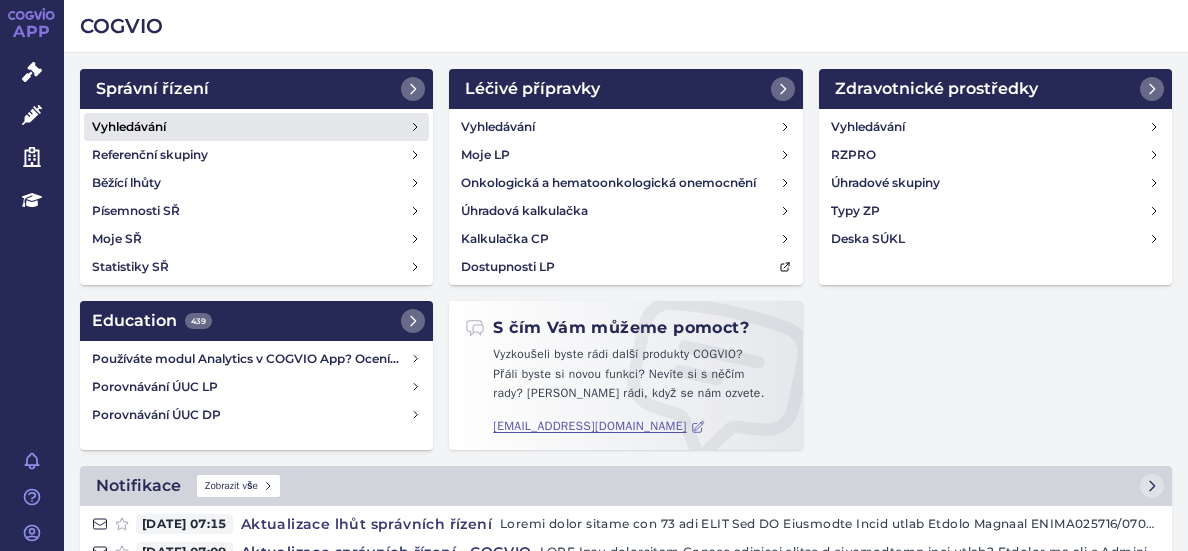 click on "Vyhledávání" at bounding box center [256, 127] 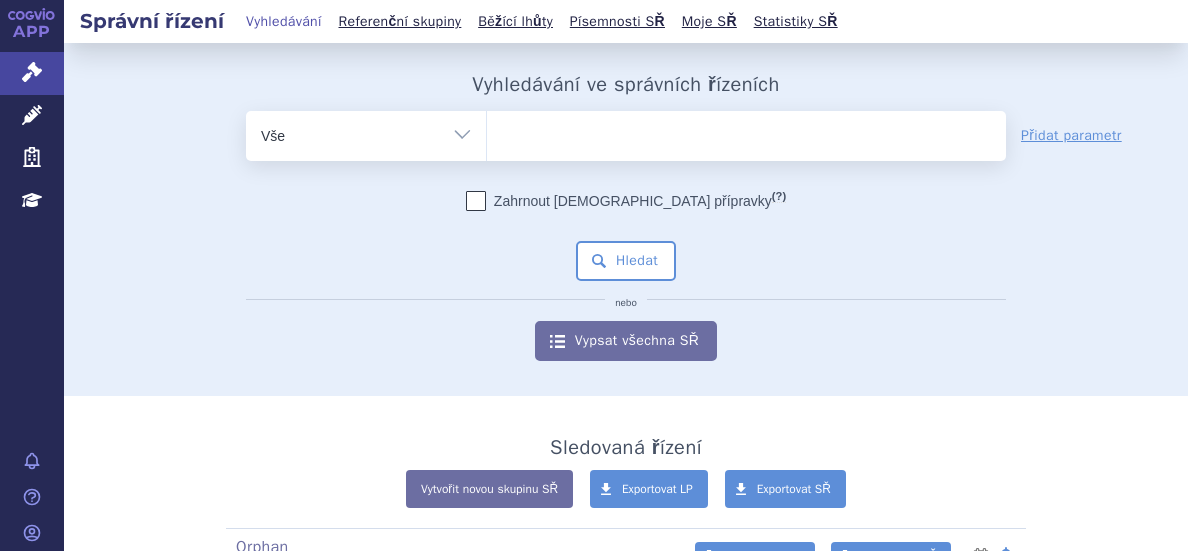 scroll, scrollTop: 0, scrollLeft: 0, axis: both 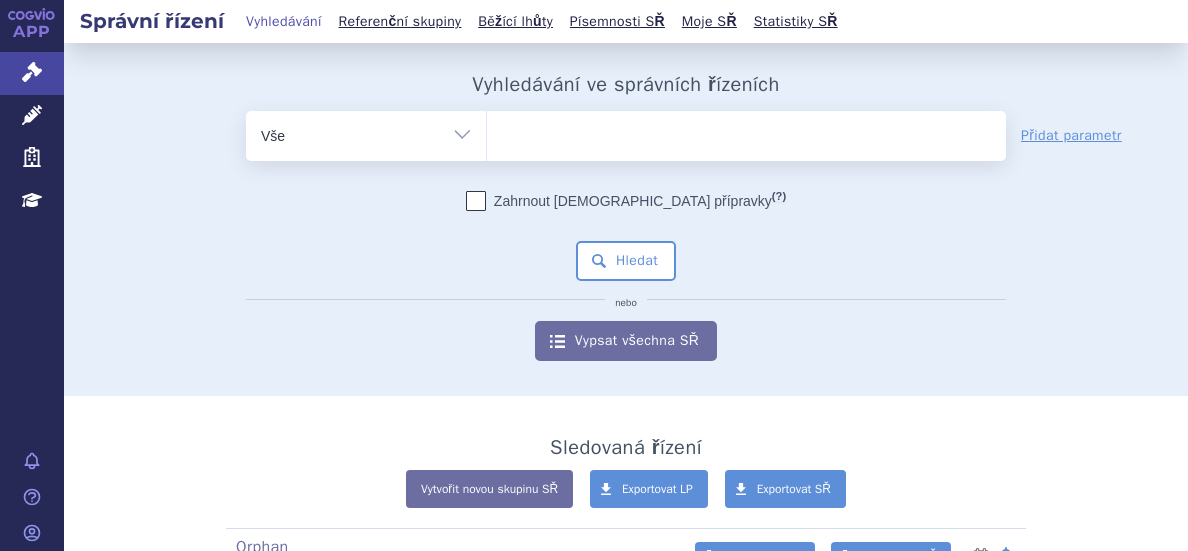 click at bounding box center (746, 132) 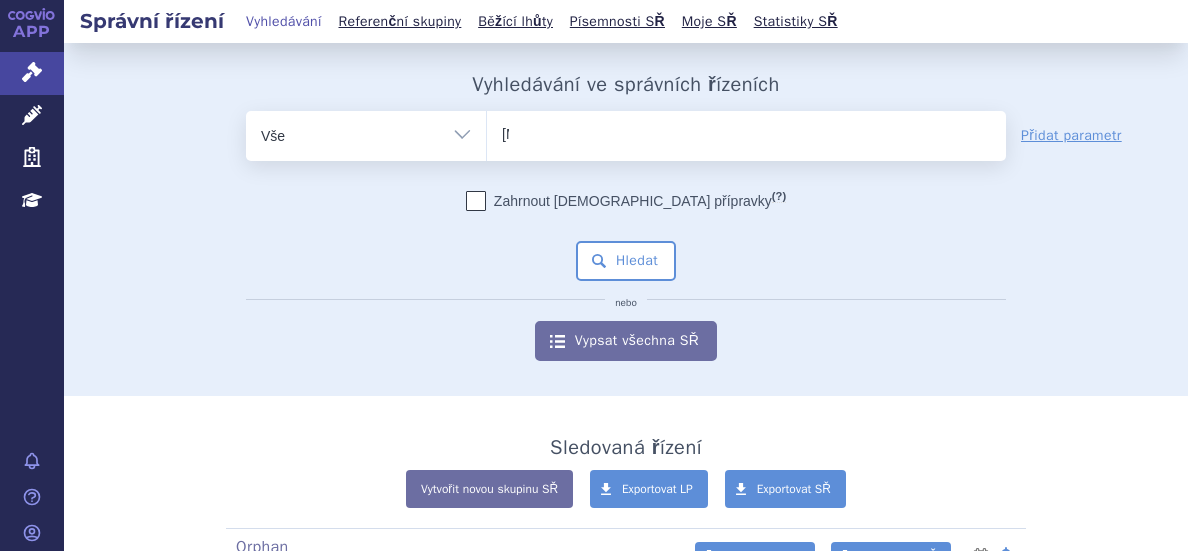 type 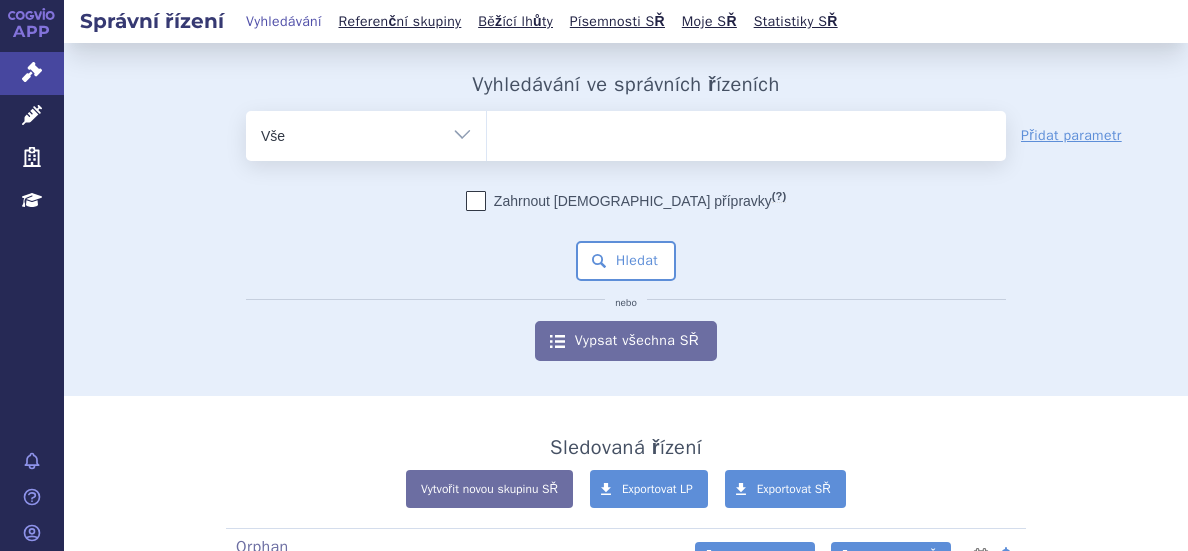 select on "[MEDICAL_DATA]" 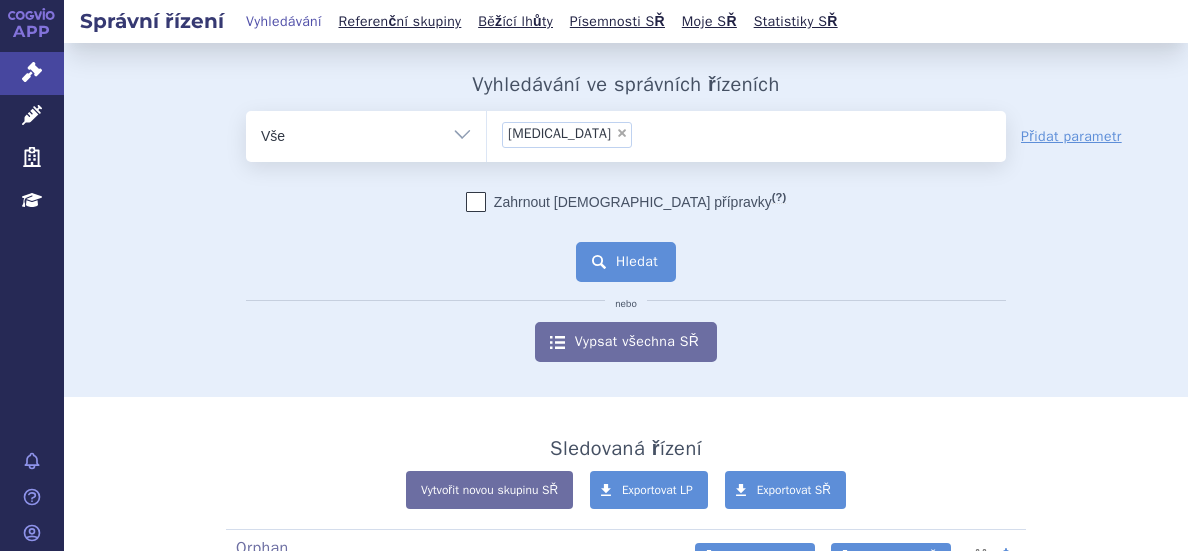 click on "Hledat" at bounding box center (626, 262) 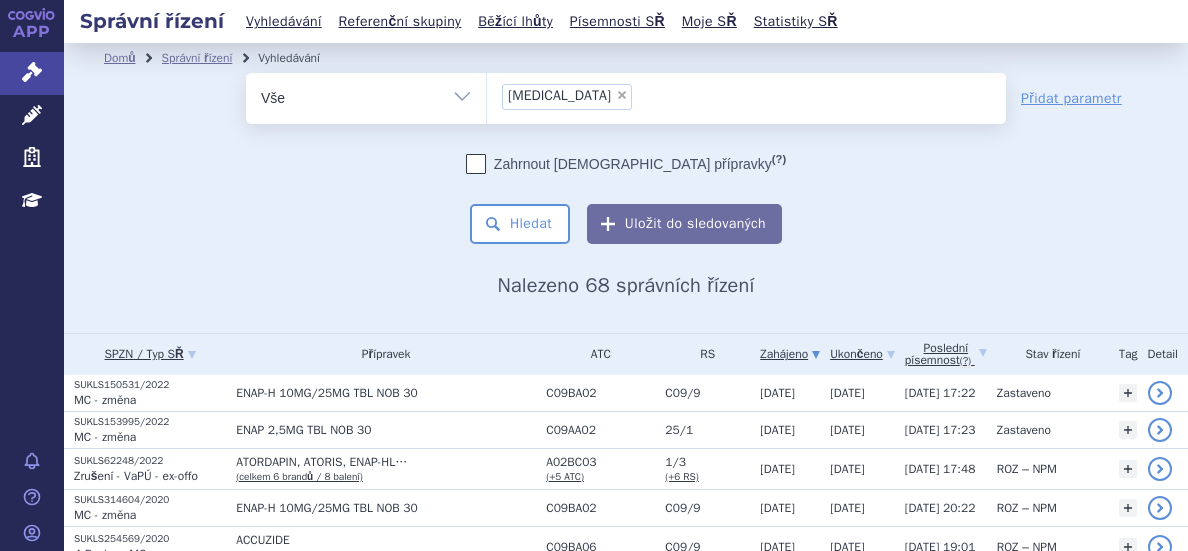 scroll, scrollTop: 0, scrollLeft: 0, axis: both 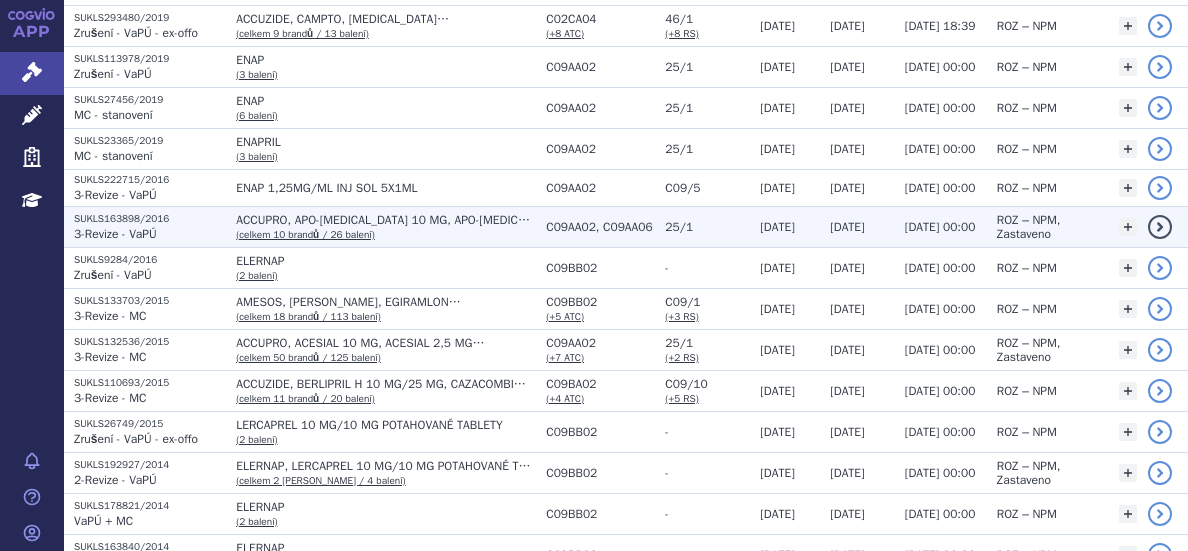 click on "SUKLS163898/2016" at bounding box center [150, 219] 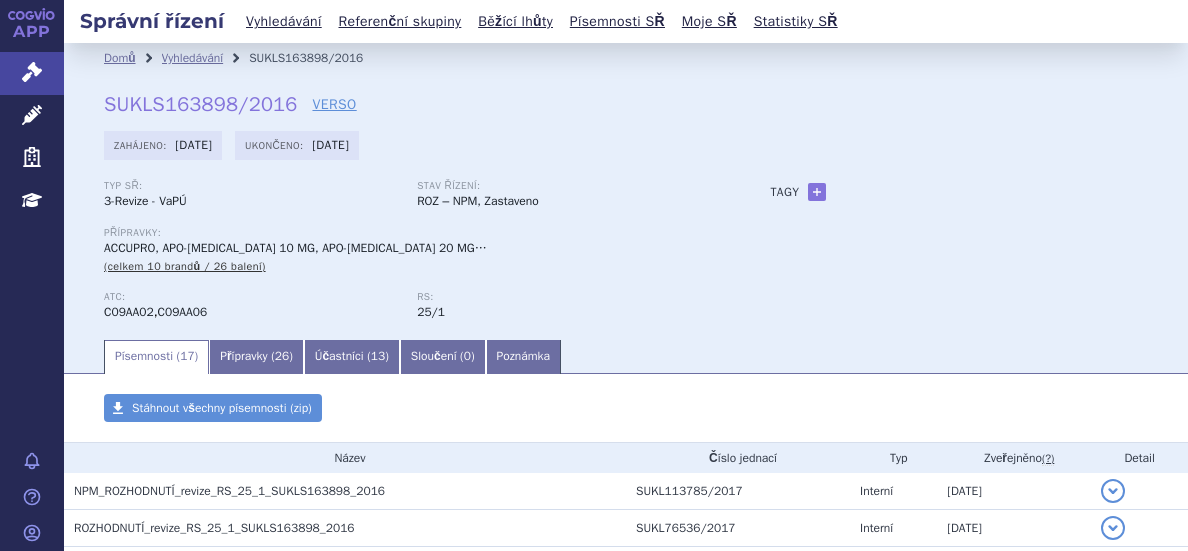 scroll, scrollTop: 0, scrollLeft: 0, axis: both 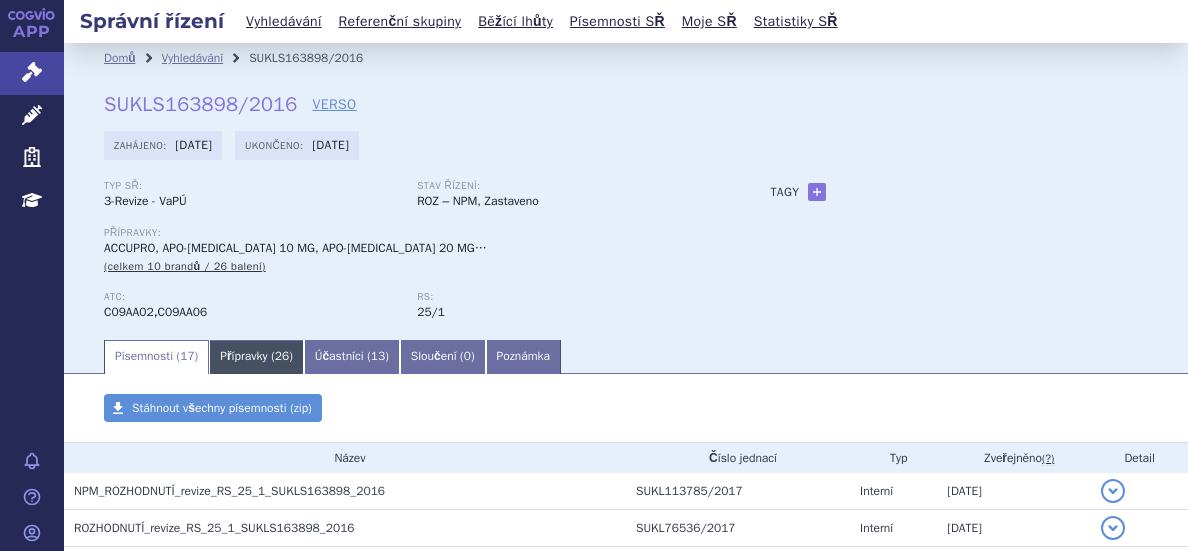 click on "26" at bounding box center (282, 356) 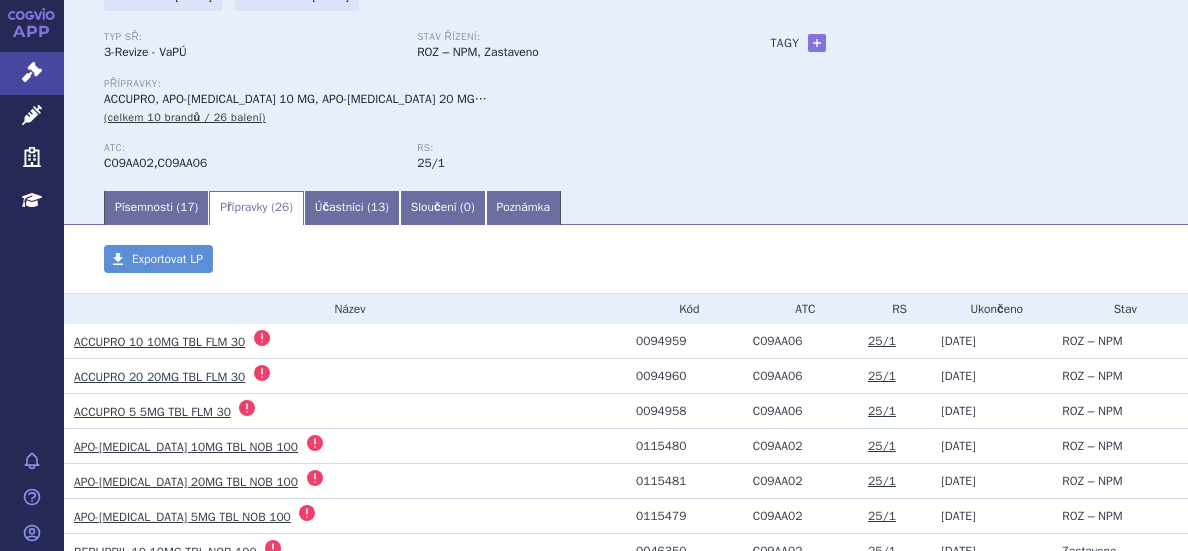 scroll, scrollTop: 200, scrollLeft: 0, axis: vertical 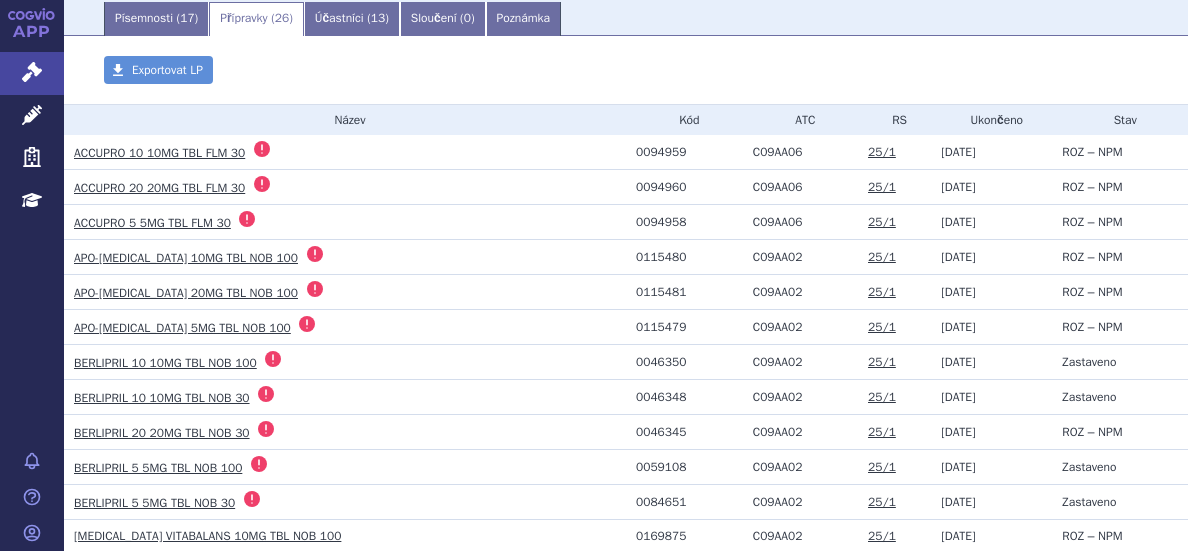 drag, startPoint x: 384, startPoint y: 362, endPoint x: 371, endPoint y: 340, distance: 25.553865 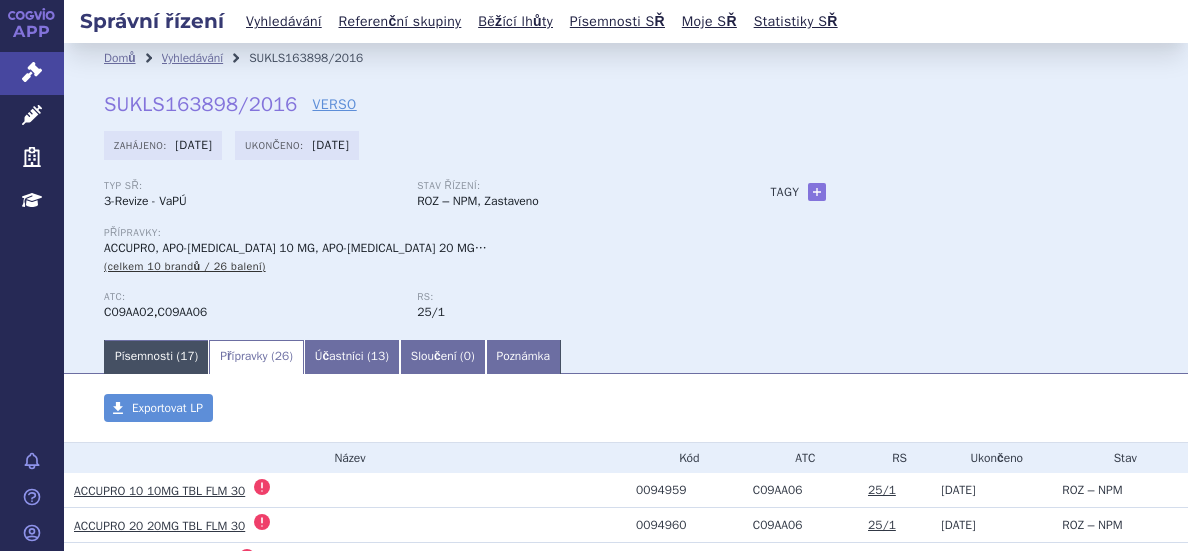 scroll, scrollTop: 1, scrollLeft: 0, axis: vertical 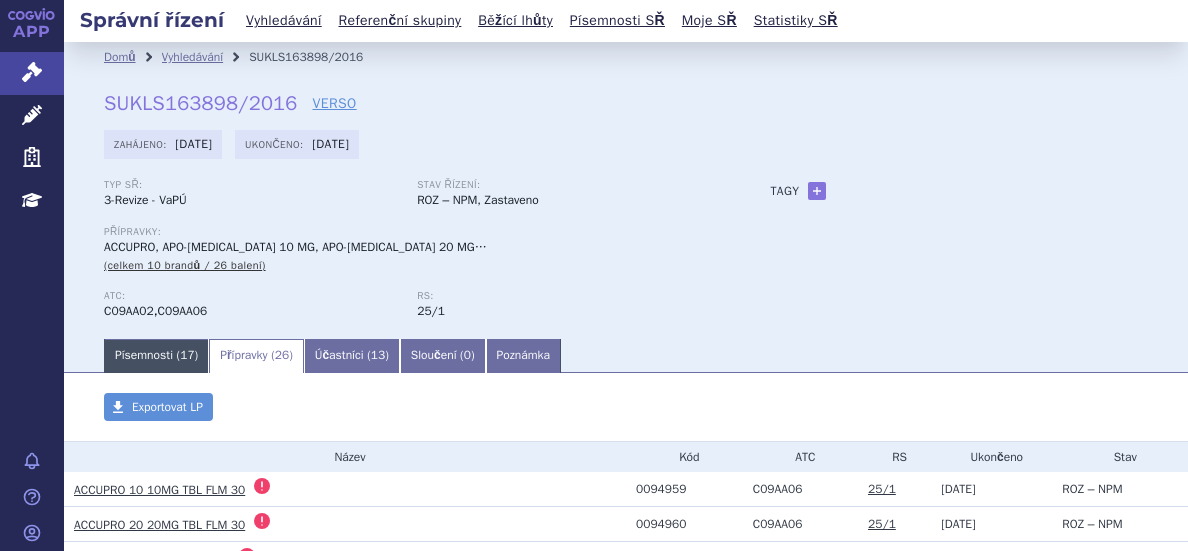 click on "Písemnosti ( 17 )" at bounding box center (156, 356) 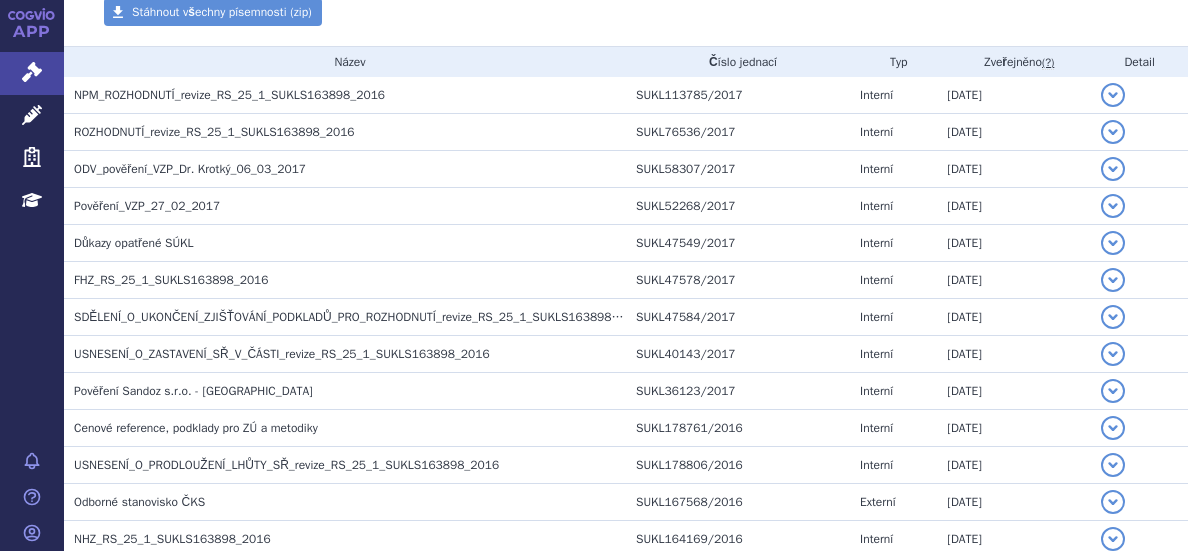 scroll, scrollTop: 401, scrollLeft: 0, axis: vertical 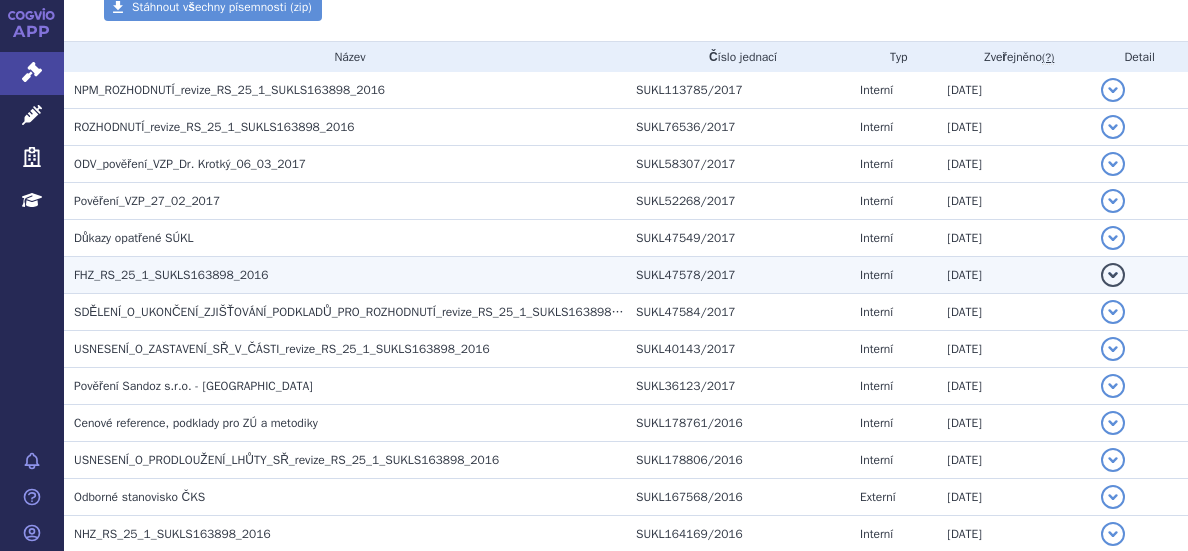 click on "FHZ_RS_25_1_SUKLS163898_2016" at bounding box center [171, 275] 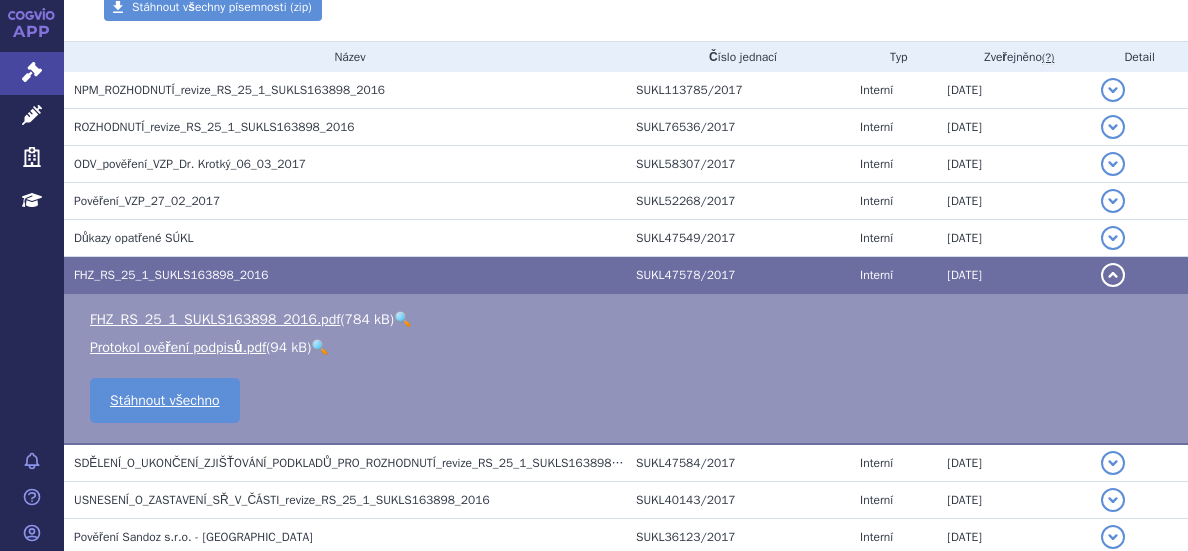 click on "🔍" at bounding box center (402, 319) 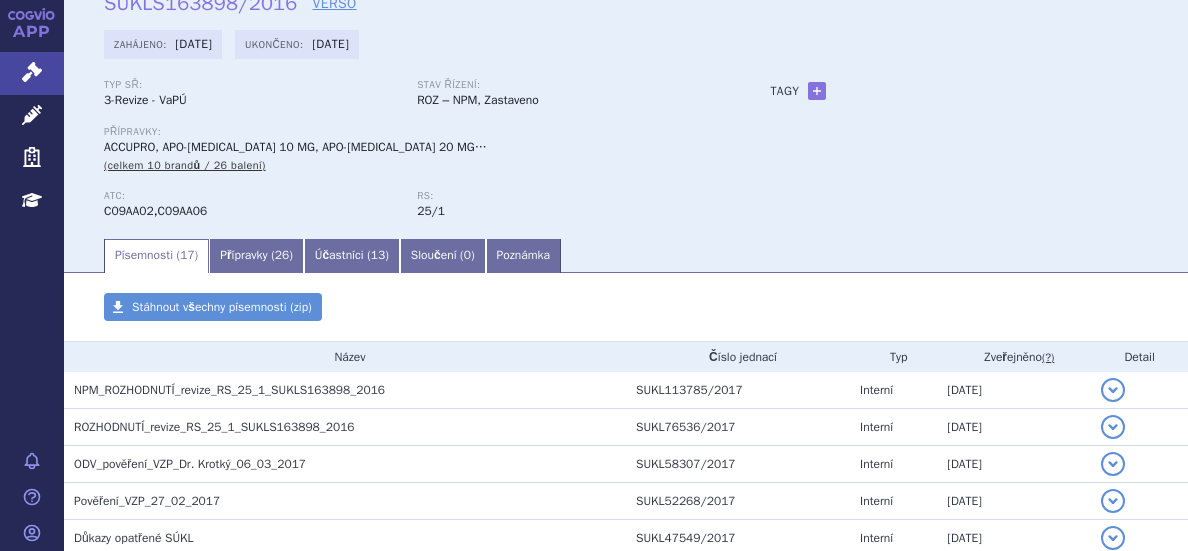 scroll, scrollTop: 0, scrollLeft: 0, axis: both 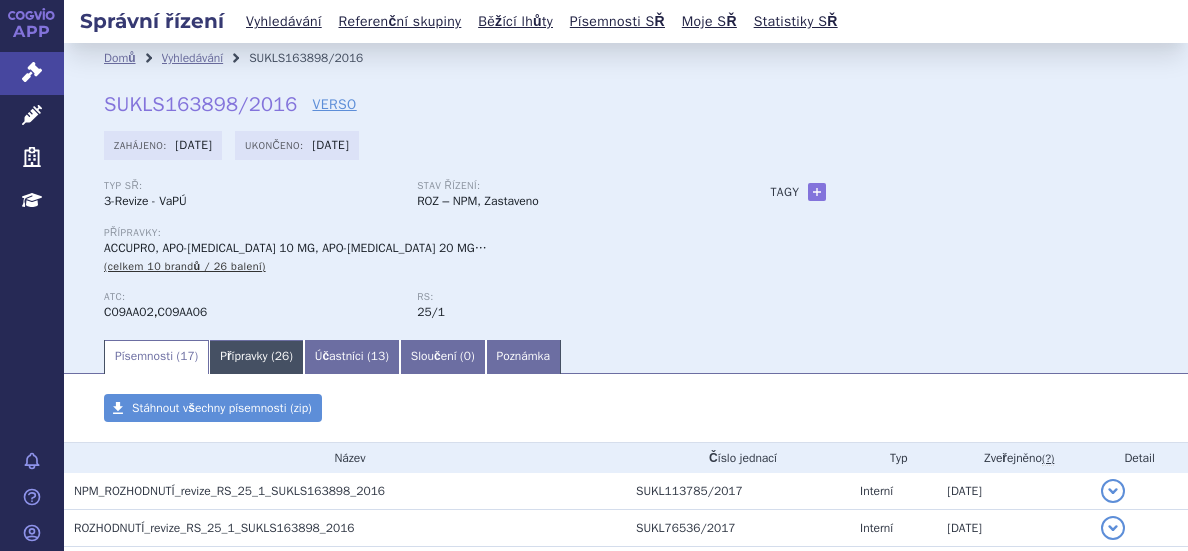 click on "Přípravky ( 26 )" at bounding box center (256, 357) 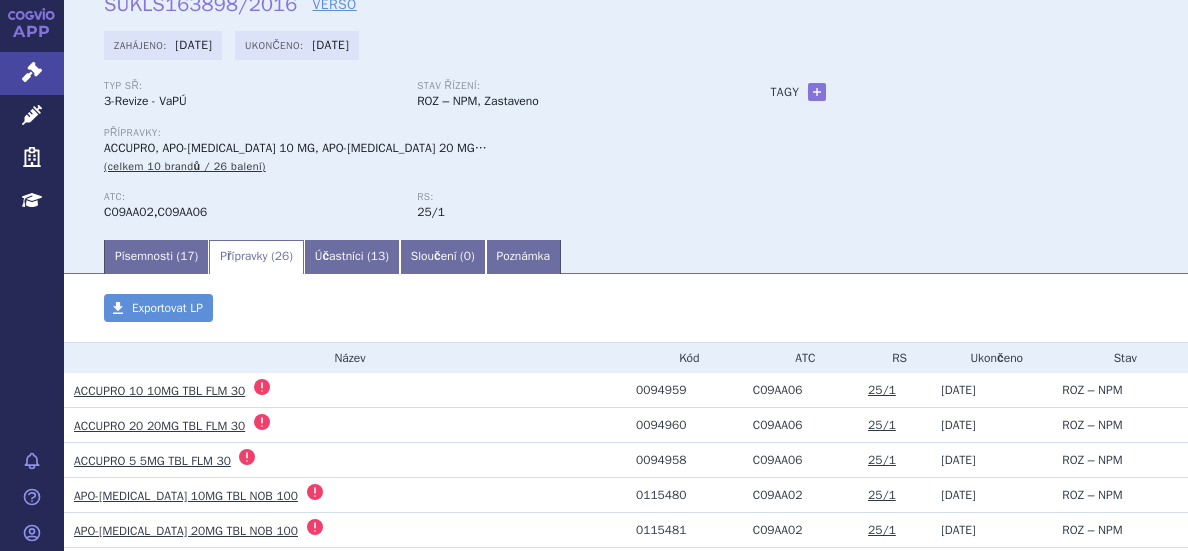 scroll, scrollTop: 200, scrollLeft: 0, axis: vertical 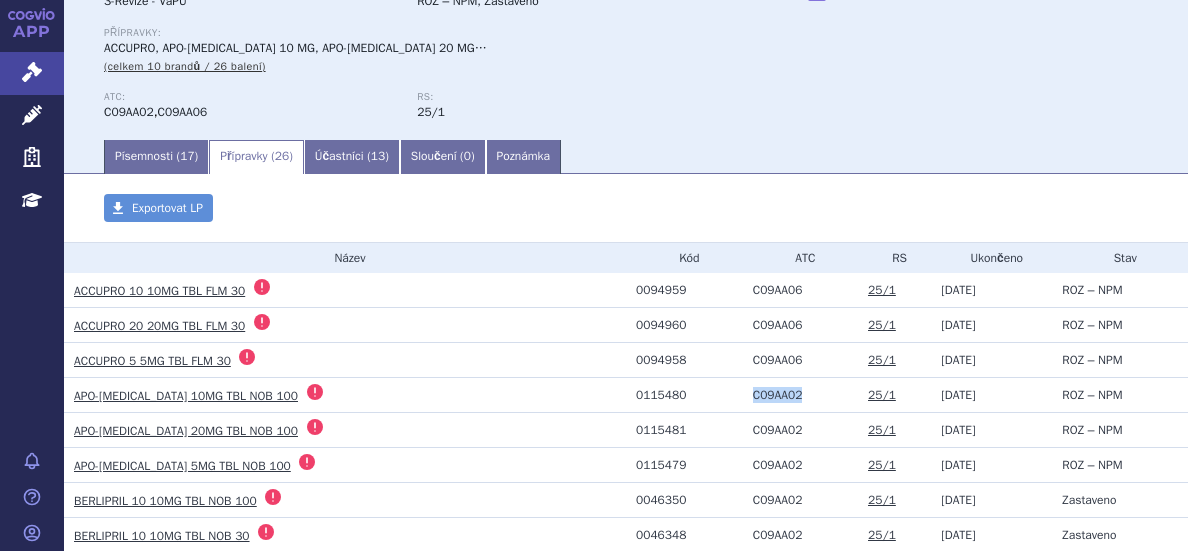 drag, startPoint x: 777, startPoint y: 394, endPoint x: 722, endPoint y: 397, distance: 55.081757 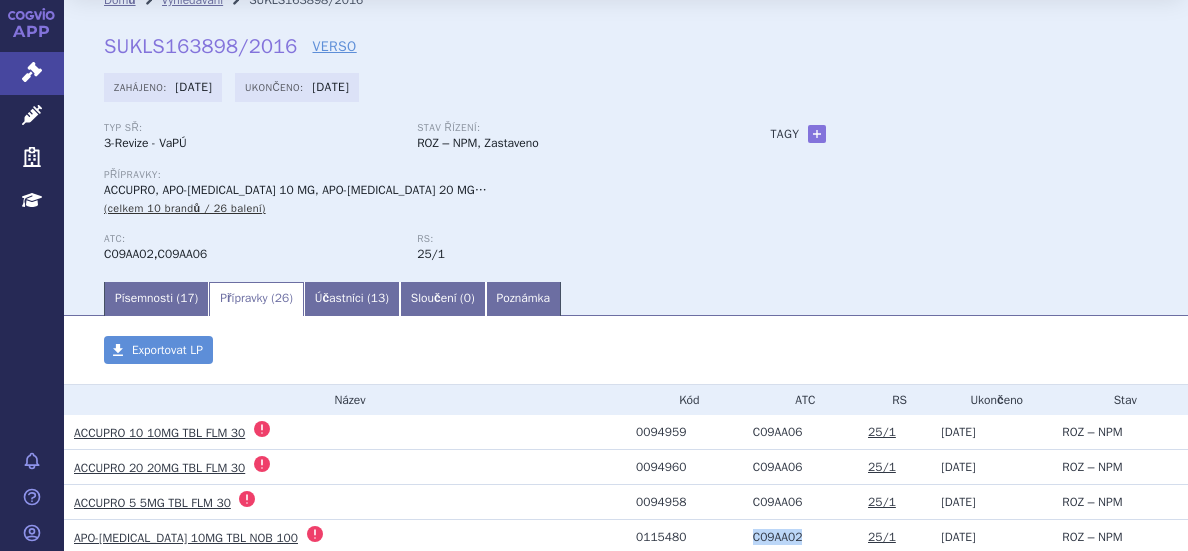 scroll, scrollTop: 0, scrollLeft: 0, axis: both 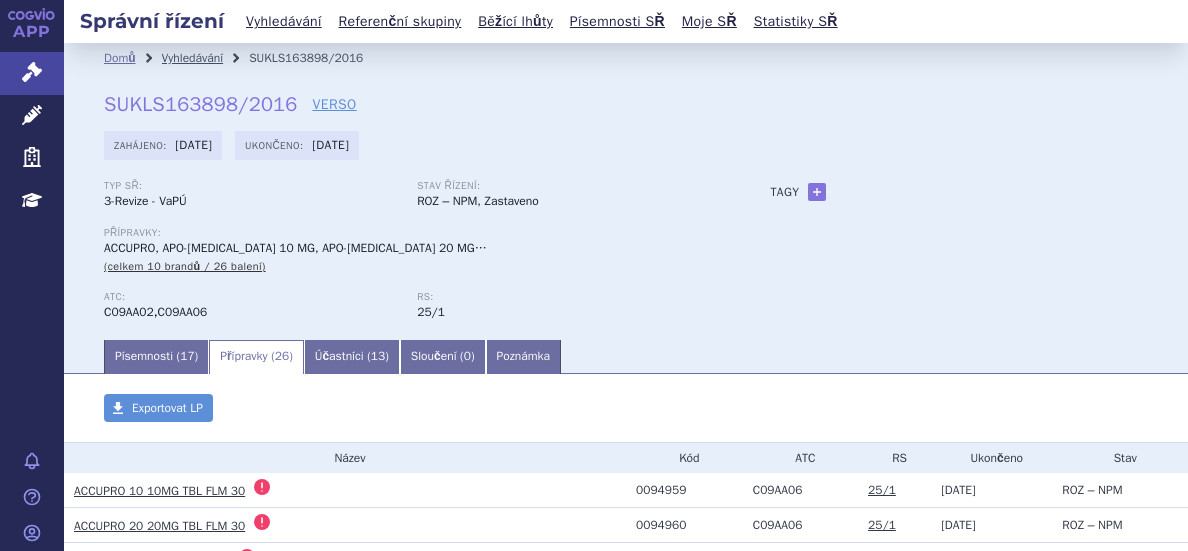 click on "Vyhledávání" at bounding box center (193, 58) 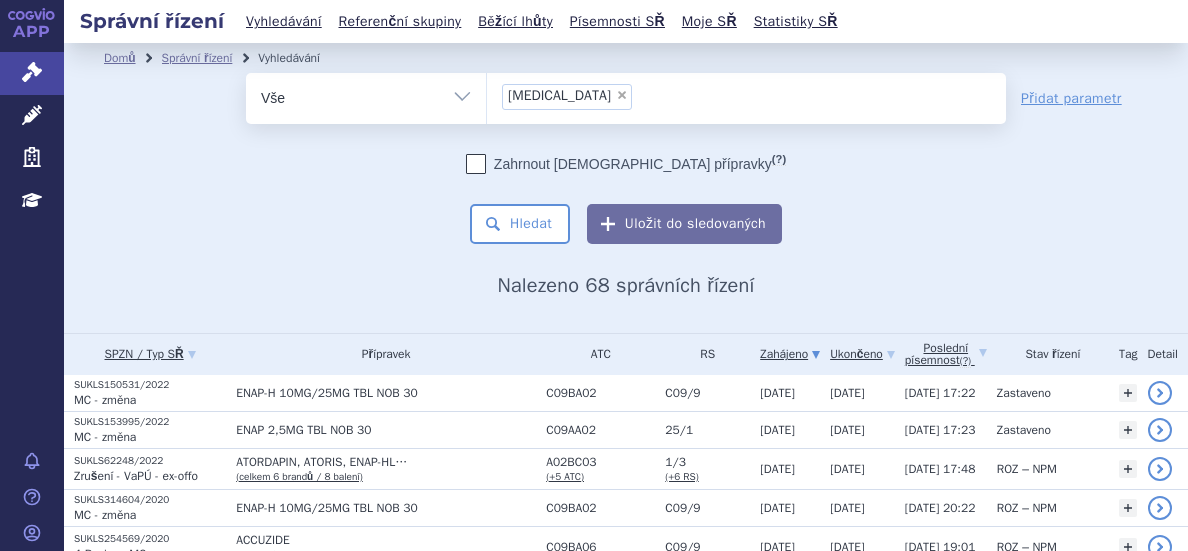 scroll, scrollTop: 0, scrollLeft: 0, axis: both 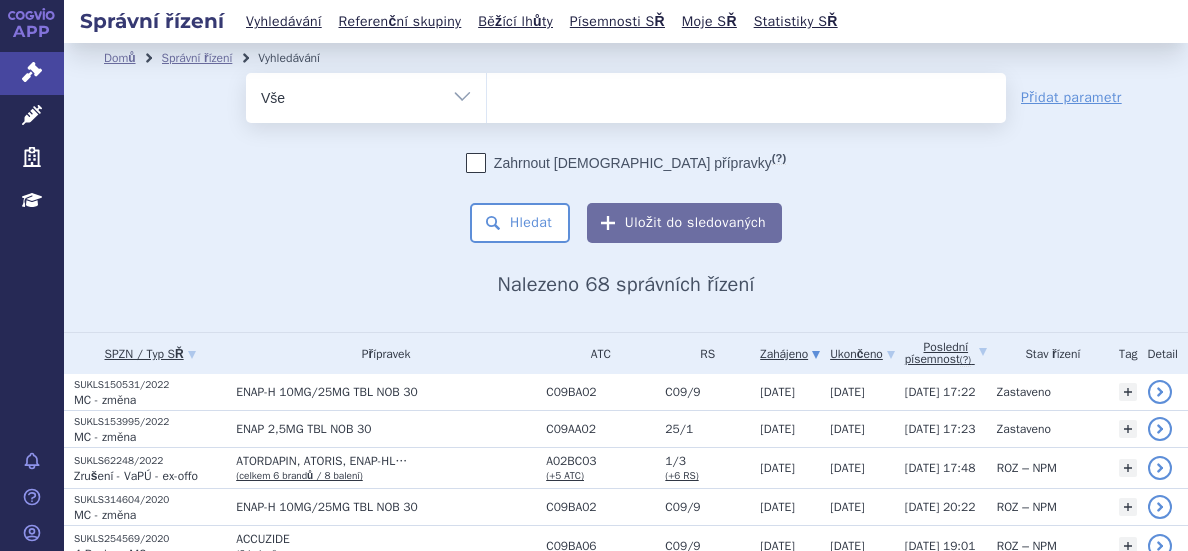 select 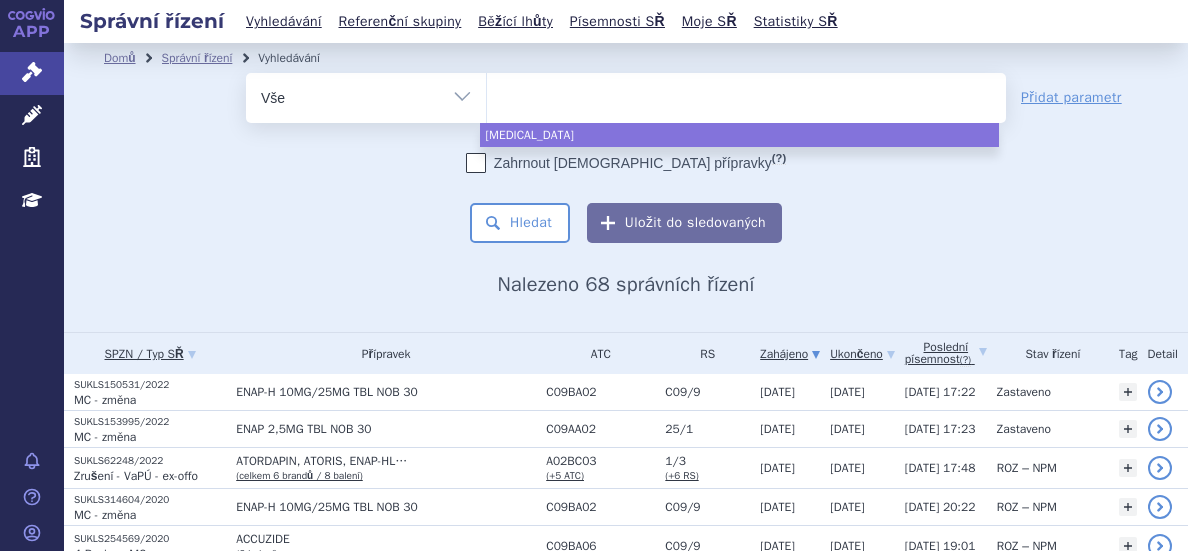 paste on "A10BK01" 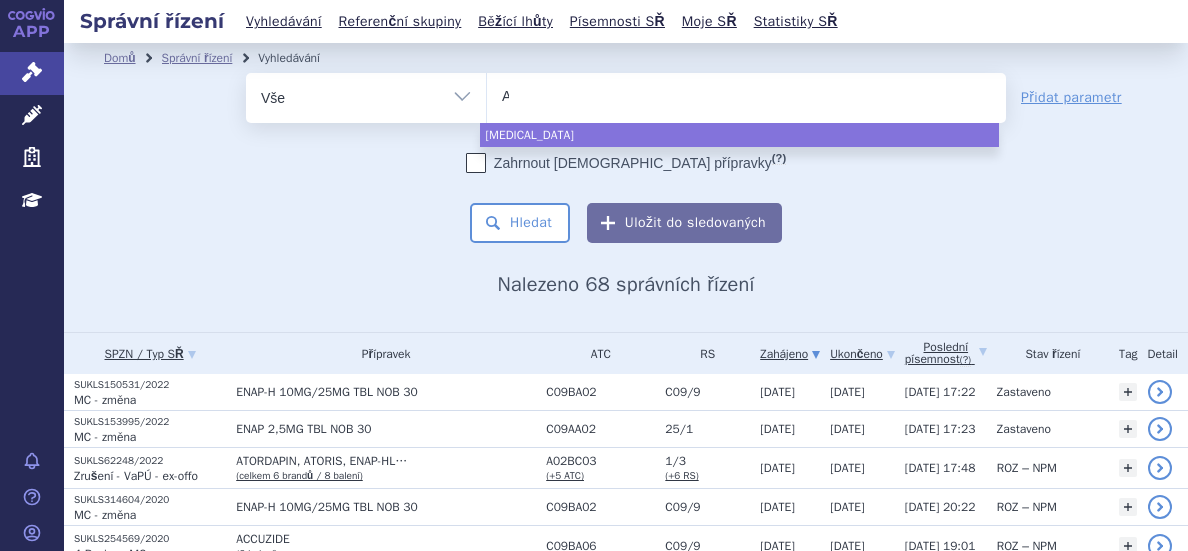 type 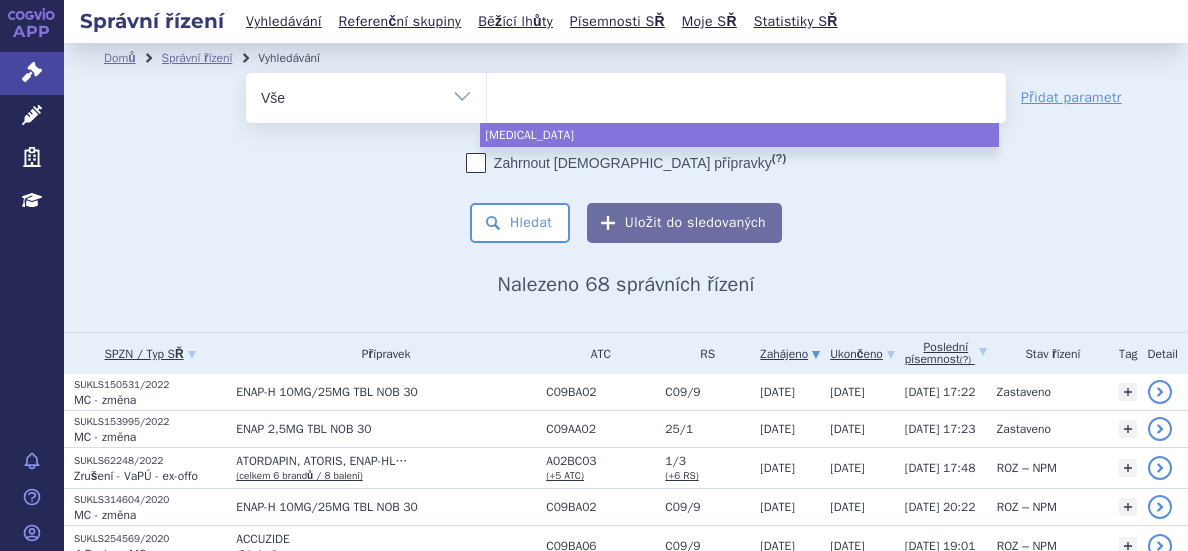 select on "A10BK01" 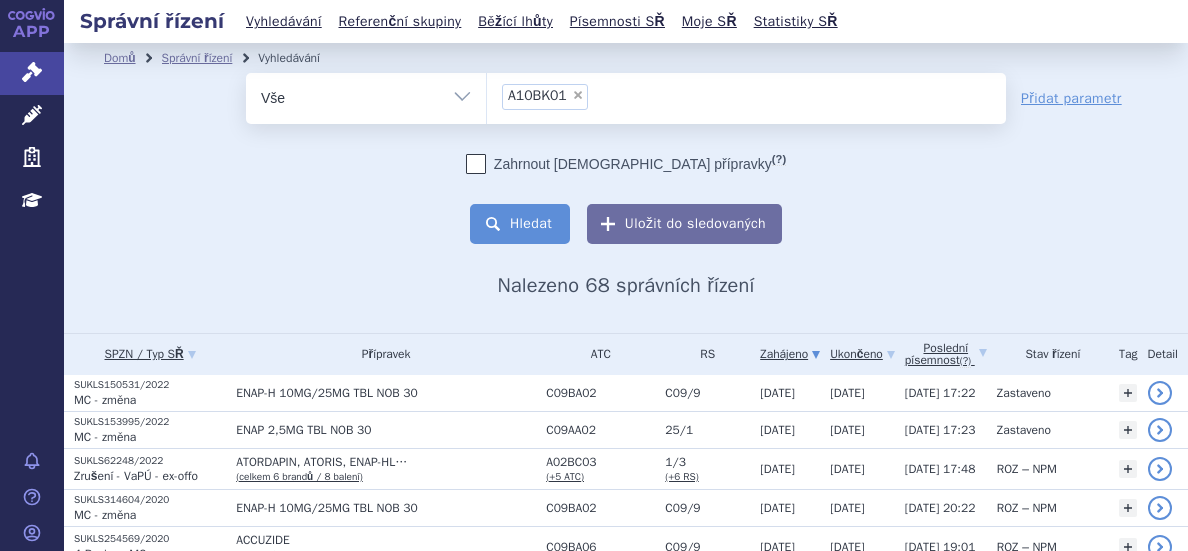 click on "Hledat" at bounding box center [520, 224] 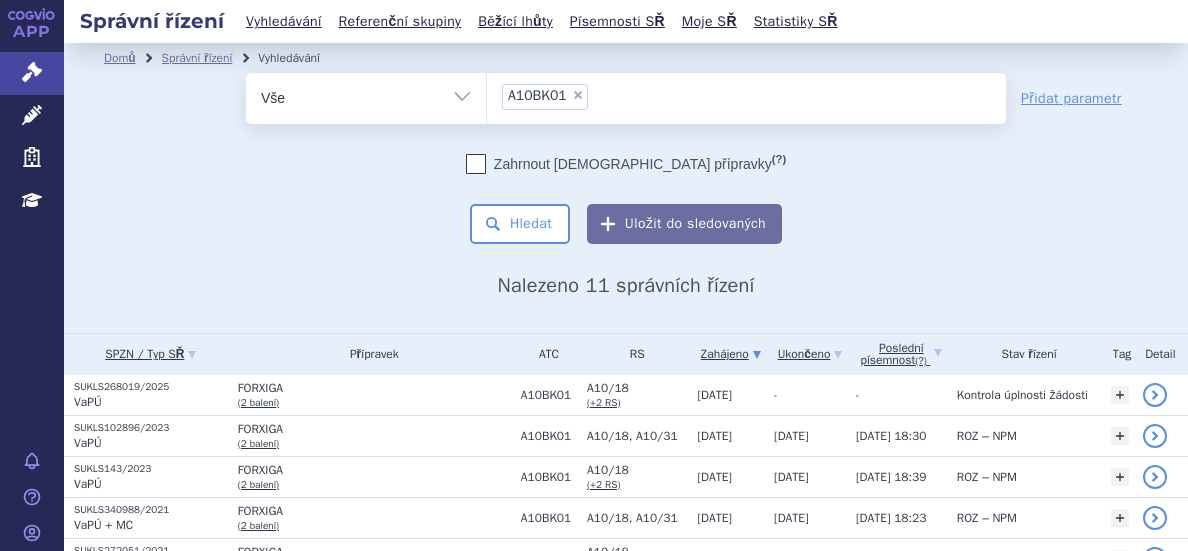 scroll, scrollTop: 0, scrollLeft: 0, axis: both 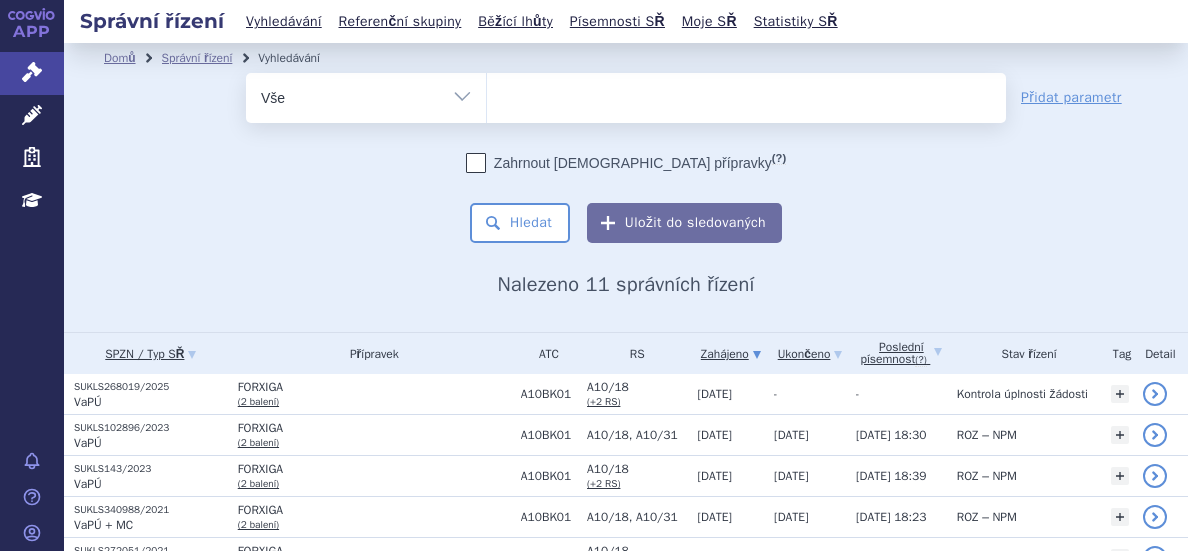 type on "A10BD15" 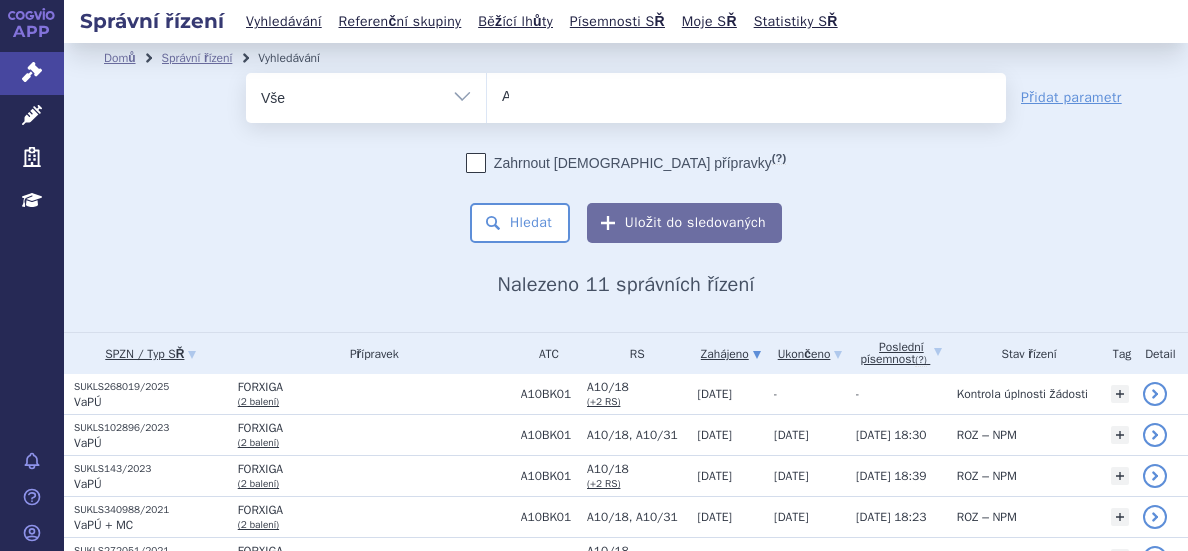 type 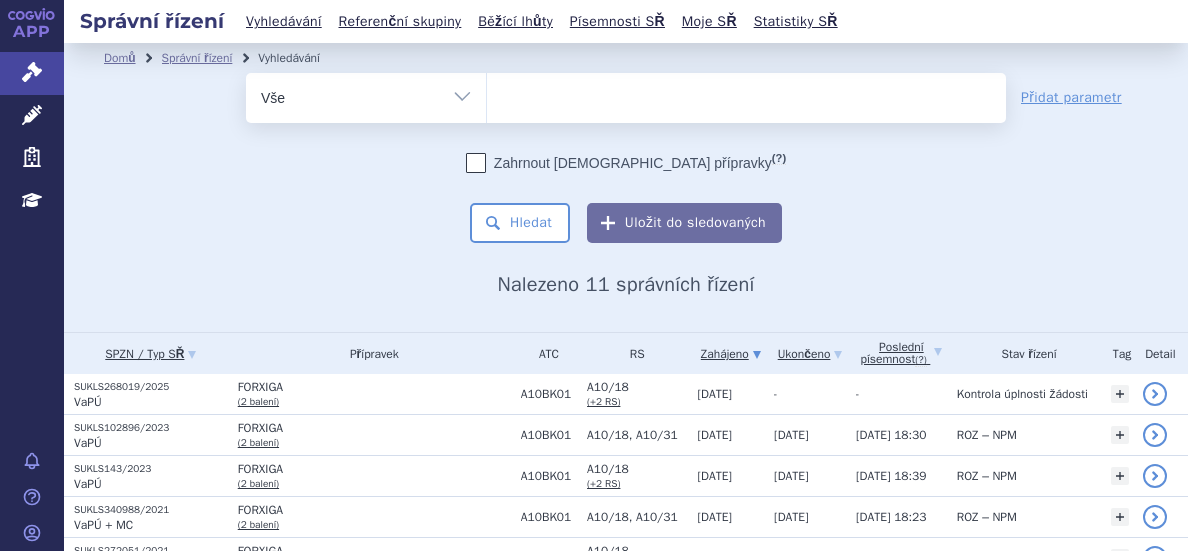select on "A10BD15" 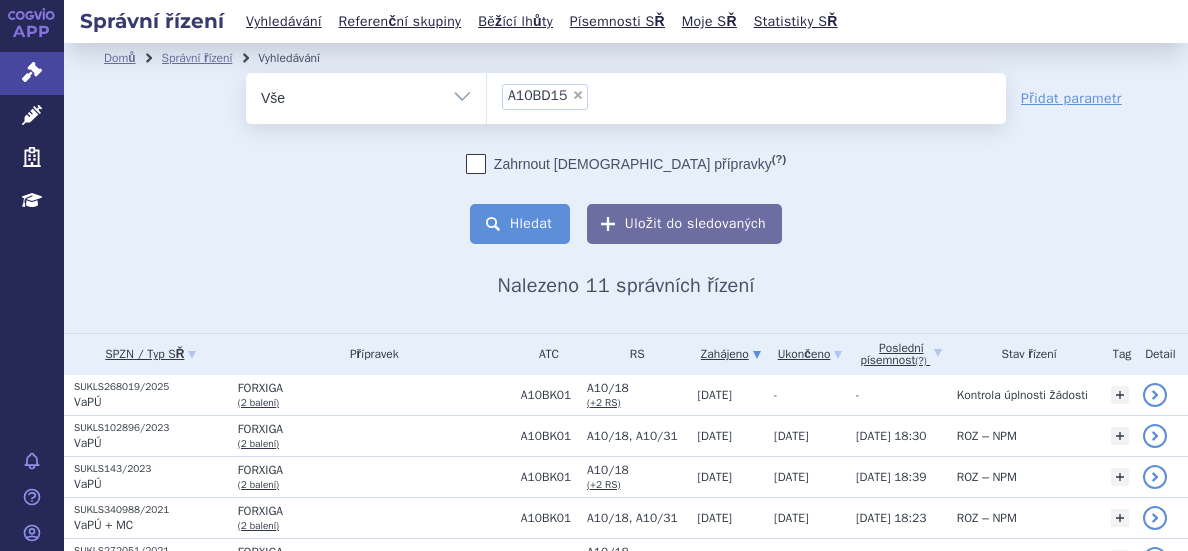 click on "Hledat" at bounding box center (520, 224) 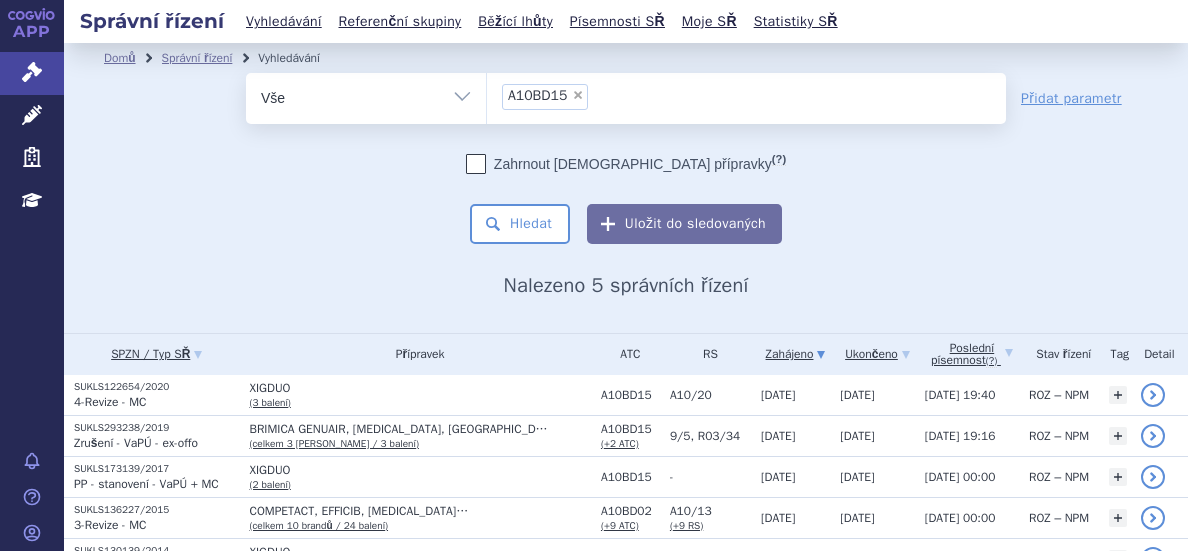 scroll, scrollTop: 0, scrollLeft: 0, axis: both 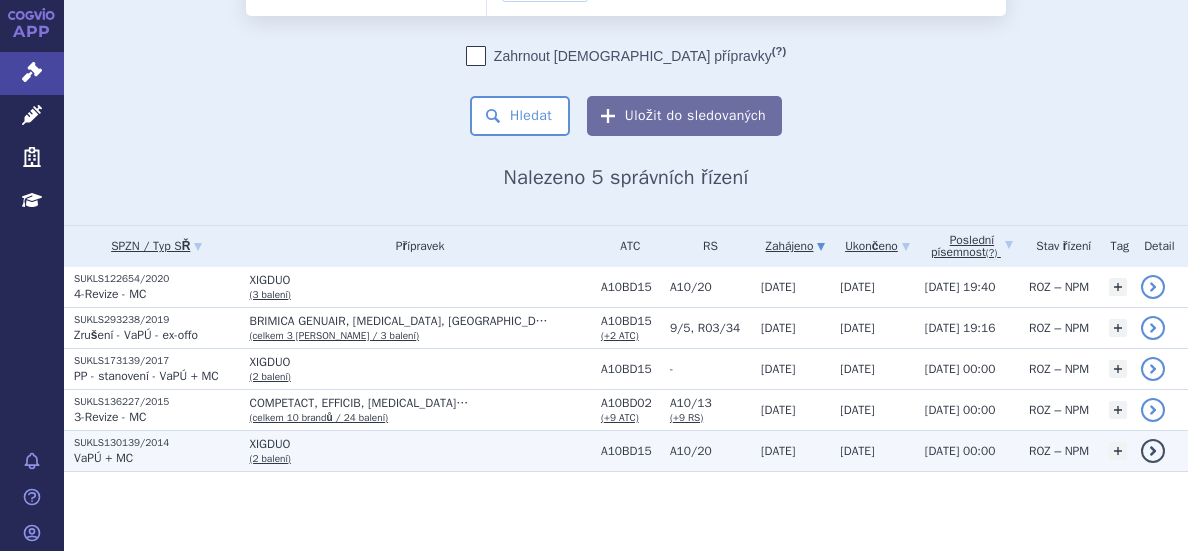 click on "SUKLS130139/2014" at bounding box center (156, 443) 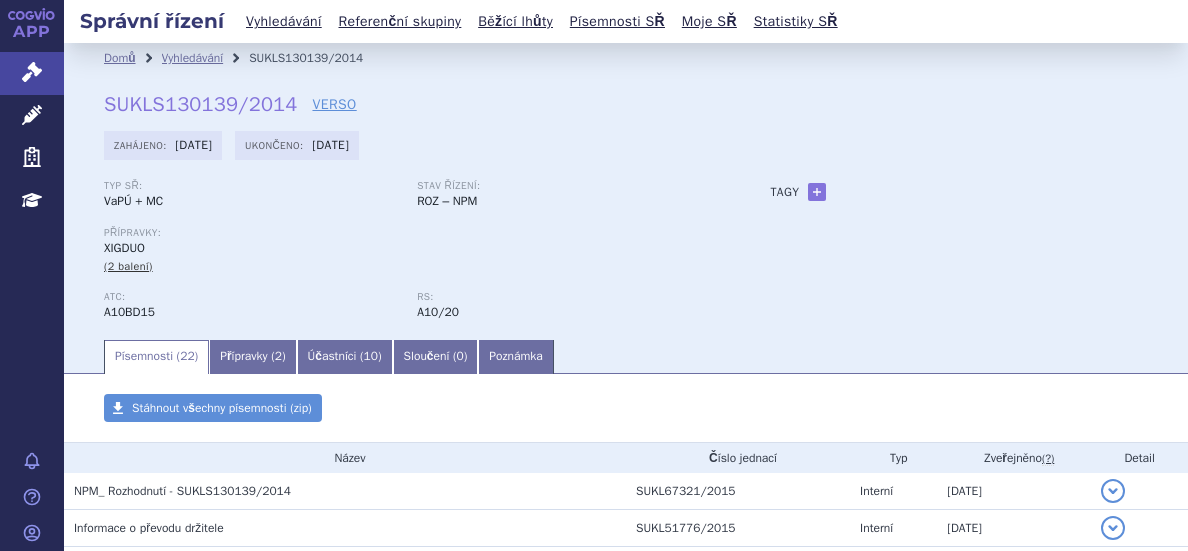 scroll, scrollTop: 0, scrollLeft: 0, axis: both 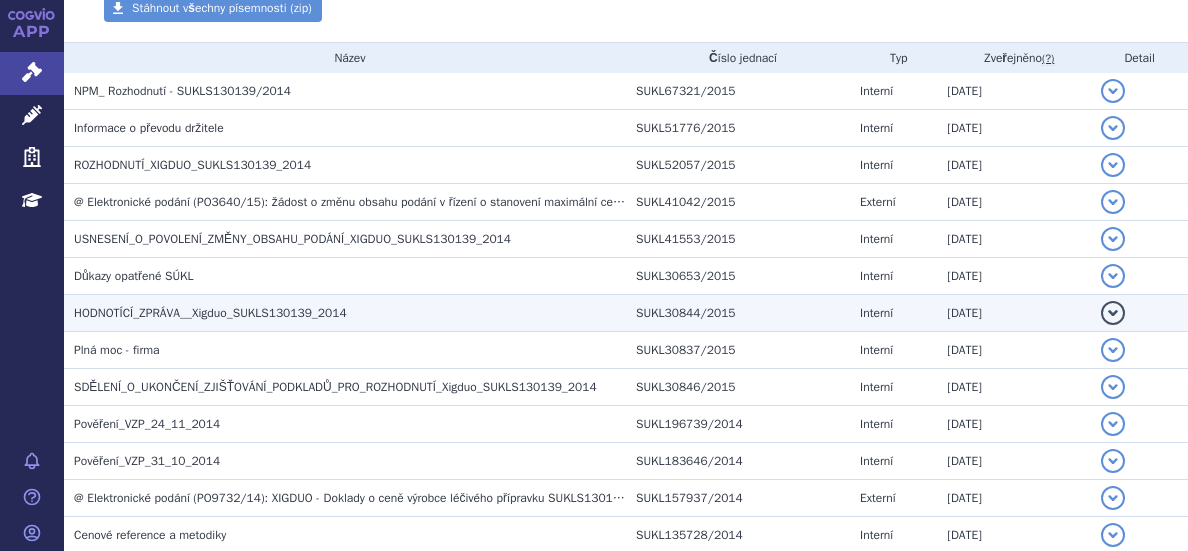 click on "HODNOTÍCÍ_ZPRÁVA__Xigduo_SUKLS130139_2014" at bounding box center [210, 313] 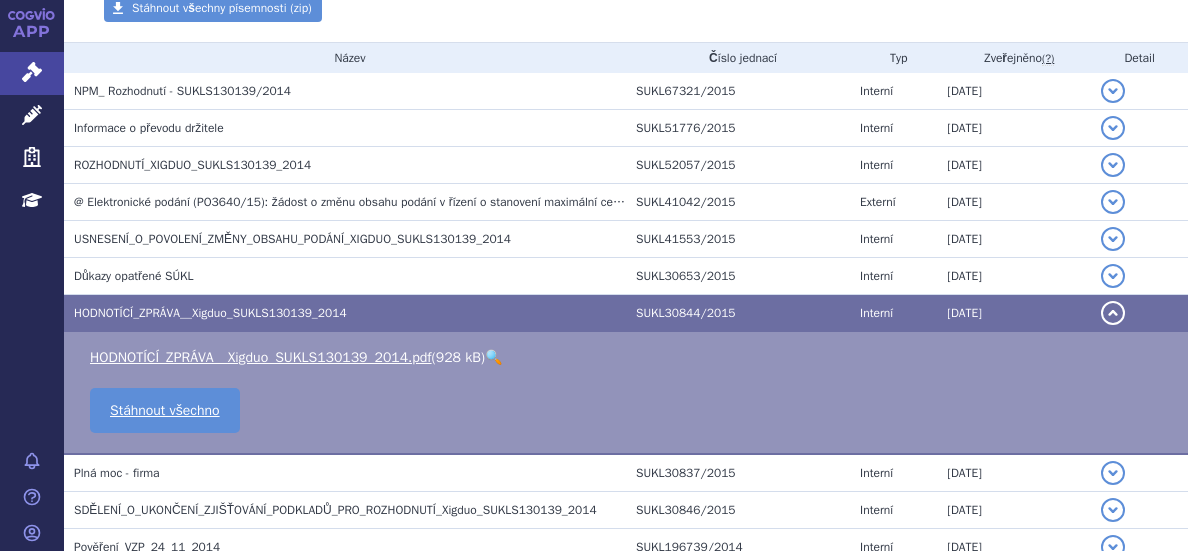 click on "🔍" at bounding box center (493, 357) 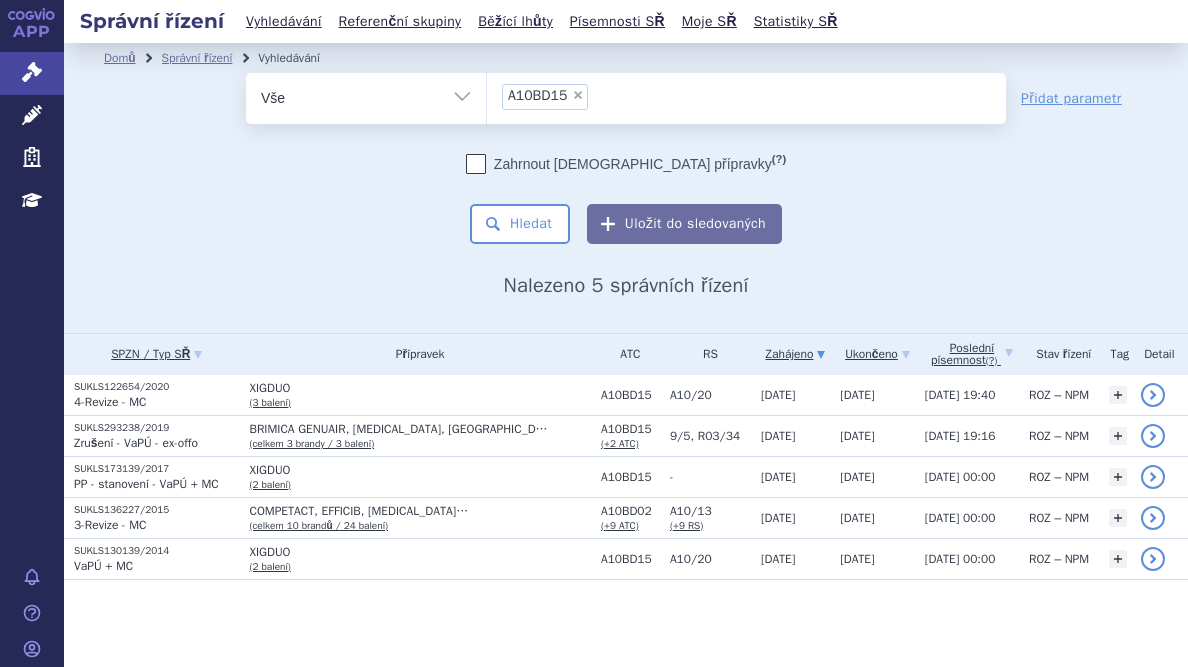 scroll, scrollTop: 0, scrollLeft: 0, axis: both 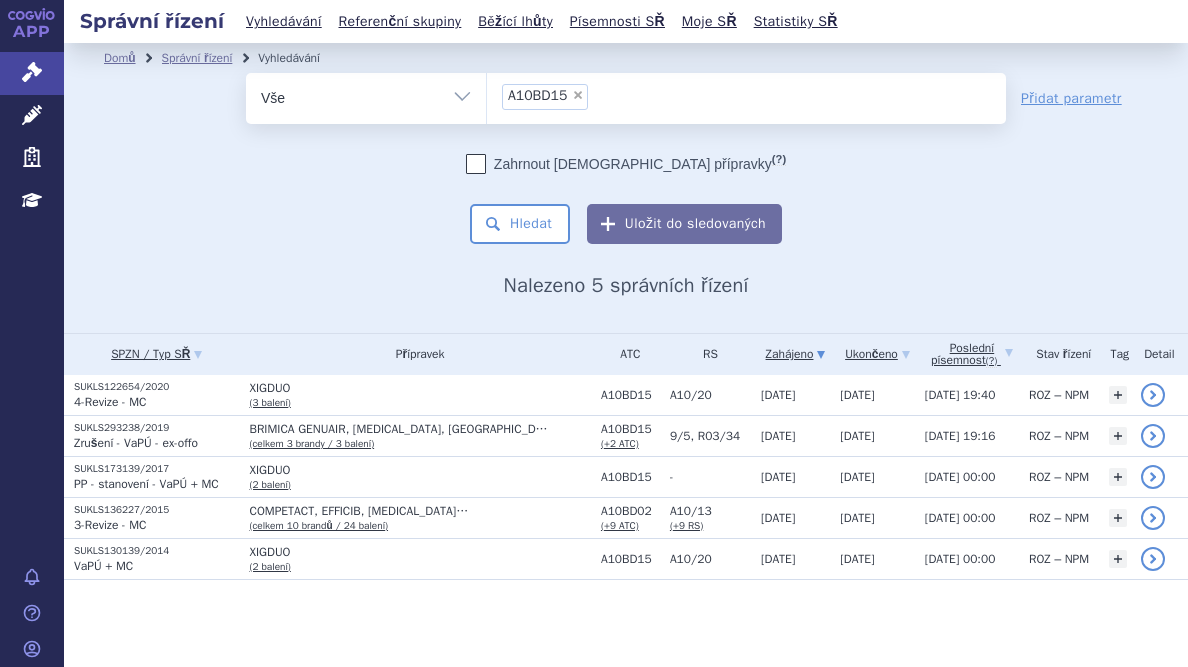 drag, startPoint x: 849, startPoint y: 185, endPoint x: 586, endPoint y: 106, distance: 274.60883 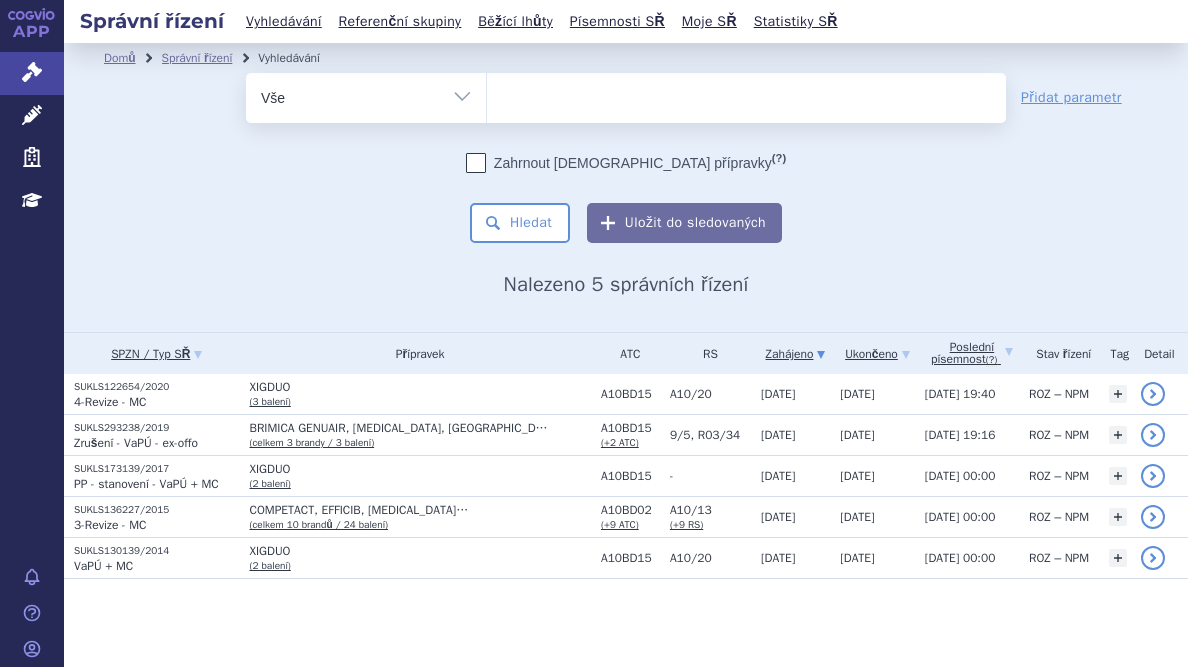 type on "A10BD20" 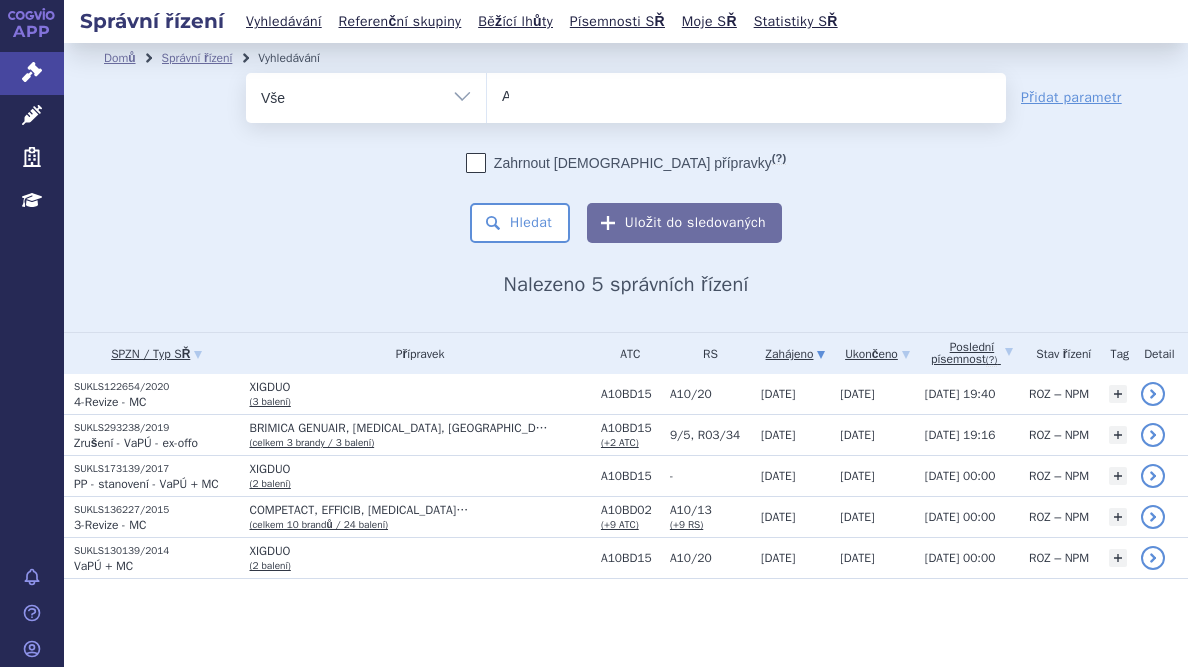 type 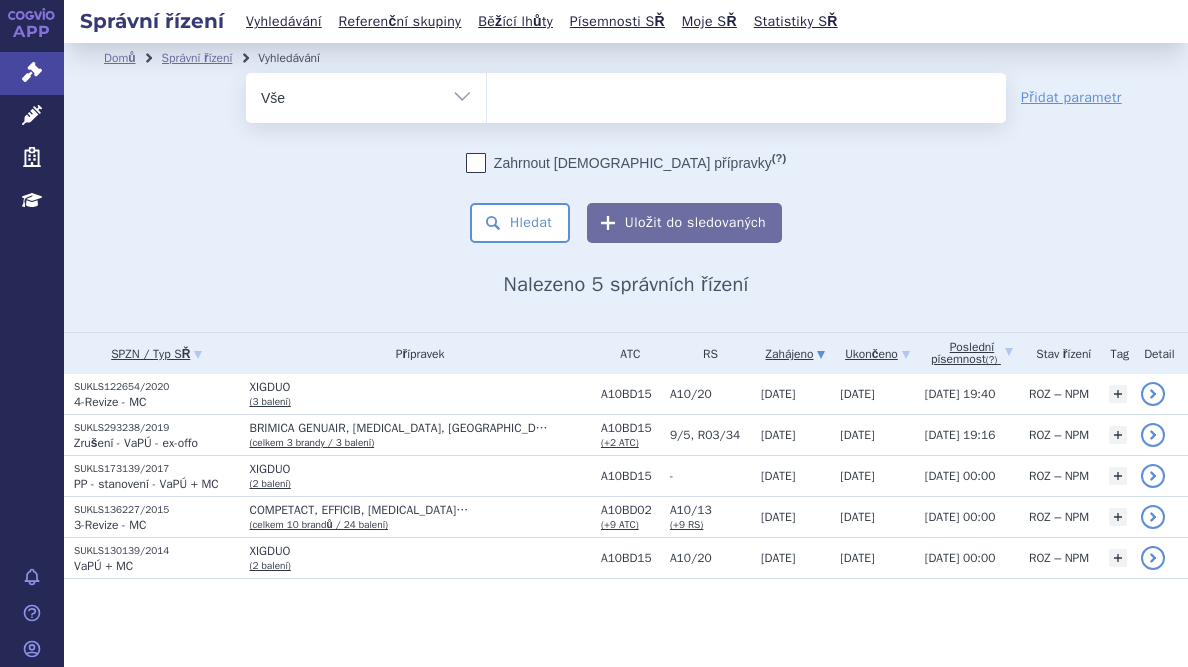 select on "A10BD20" 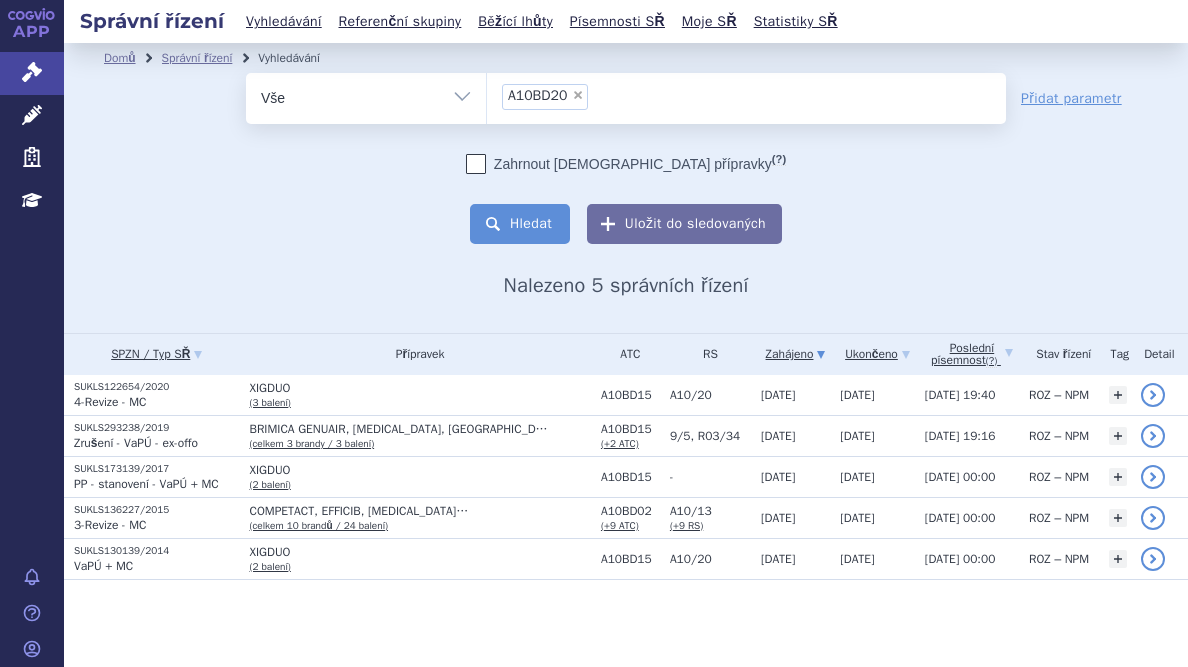 click on "Hledat" at bounding box center (520, 224) 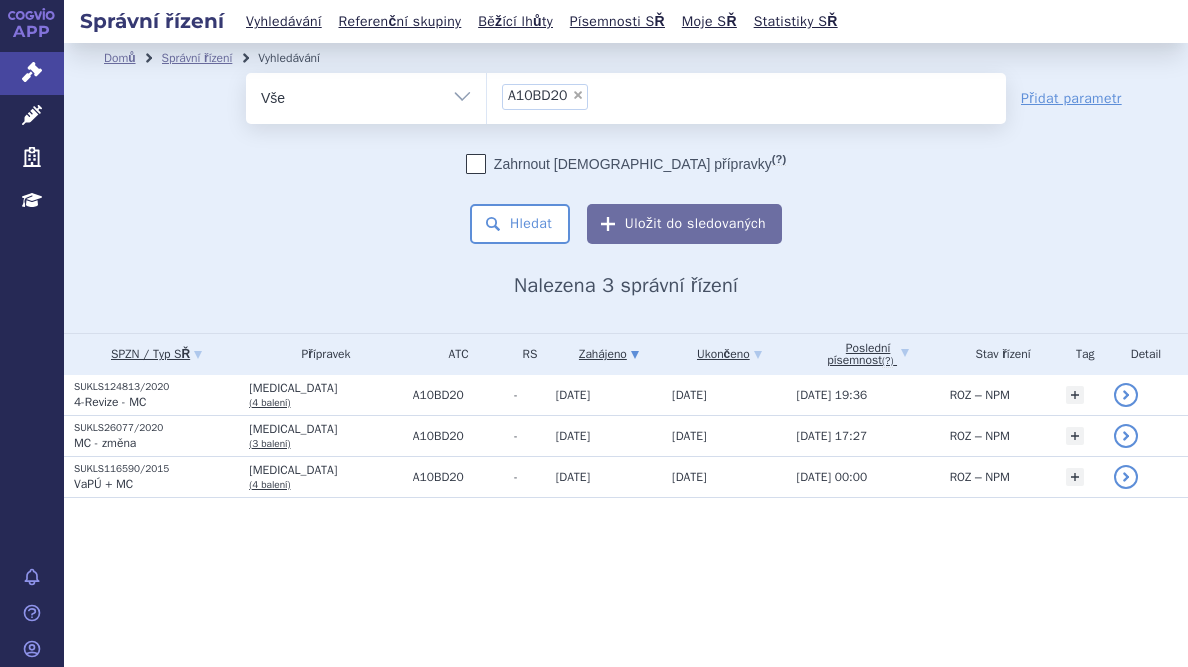 scroll, scrollTop: 0, scrollLeft: 0, axis: both 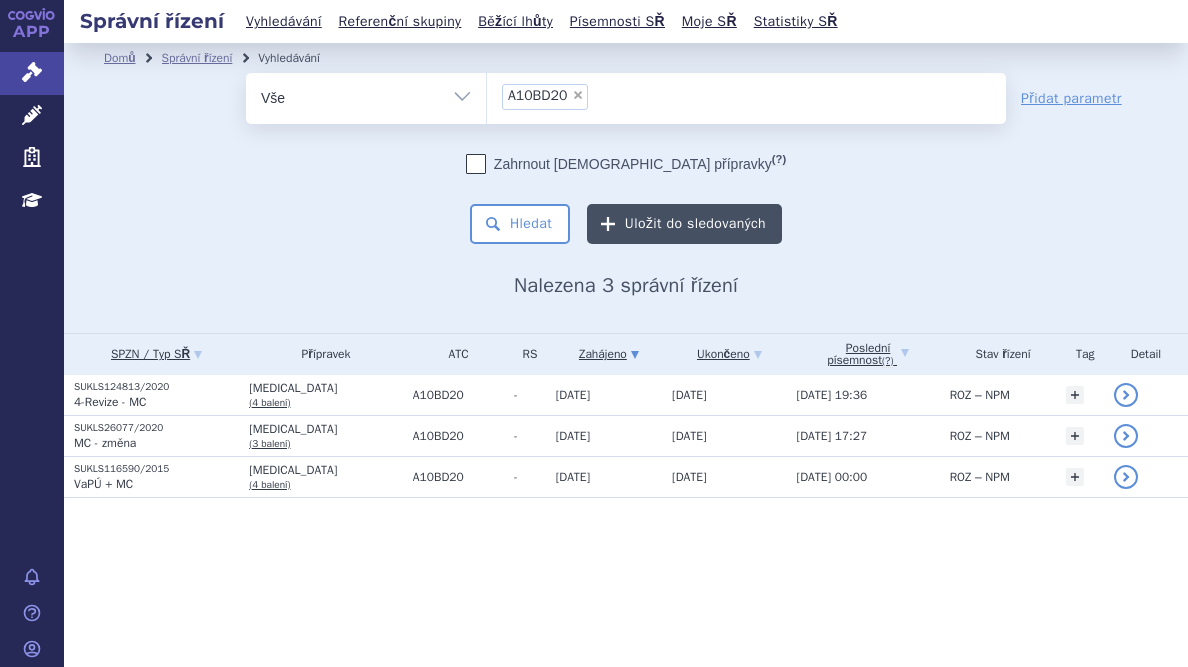 drag, startPoint x: 875, startPoint y: 245, endPoint x: 603, endPoint y: 210, distance: 274.24258 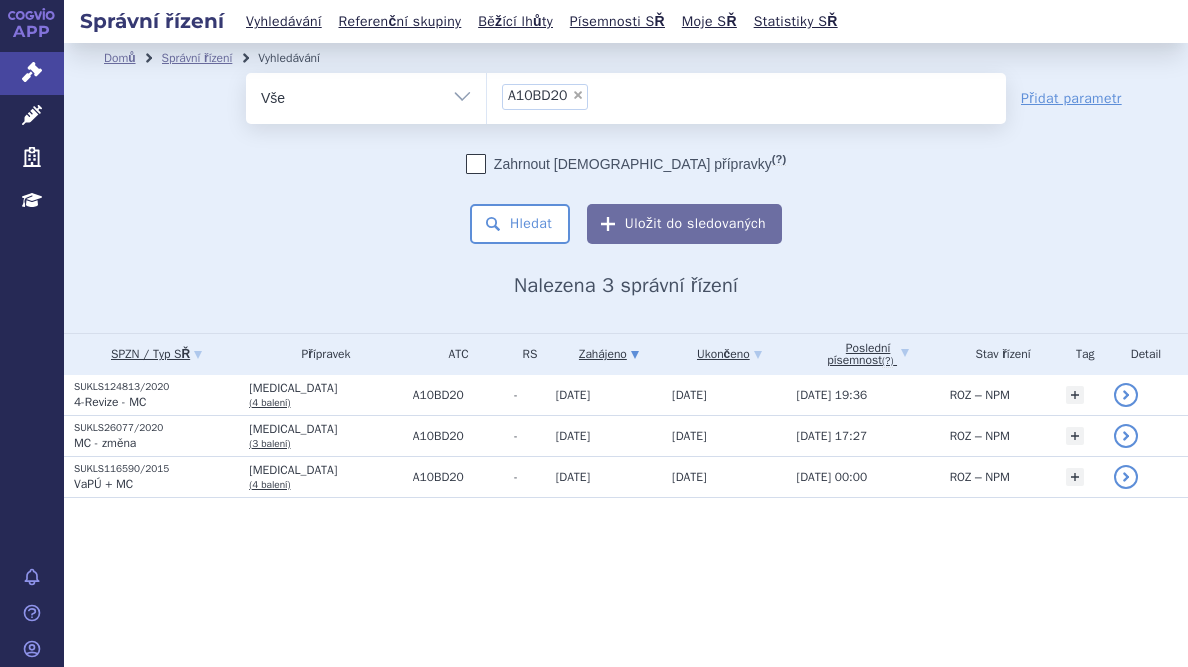 click on "×" at bounding box center (578, 95) 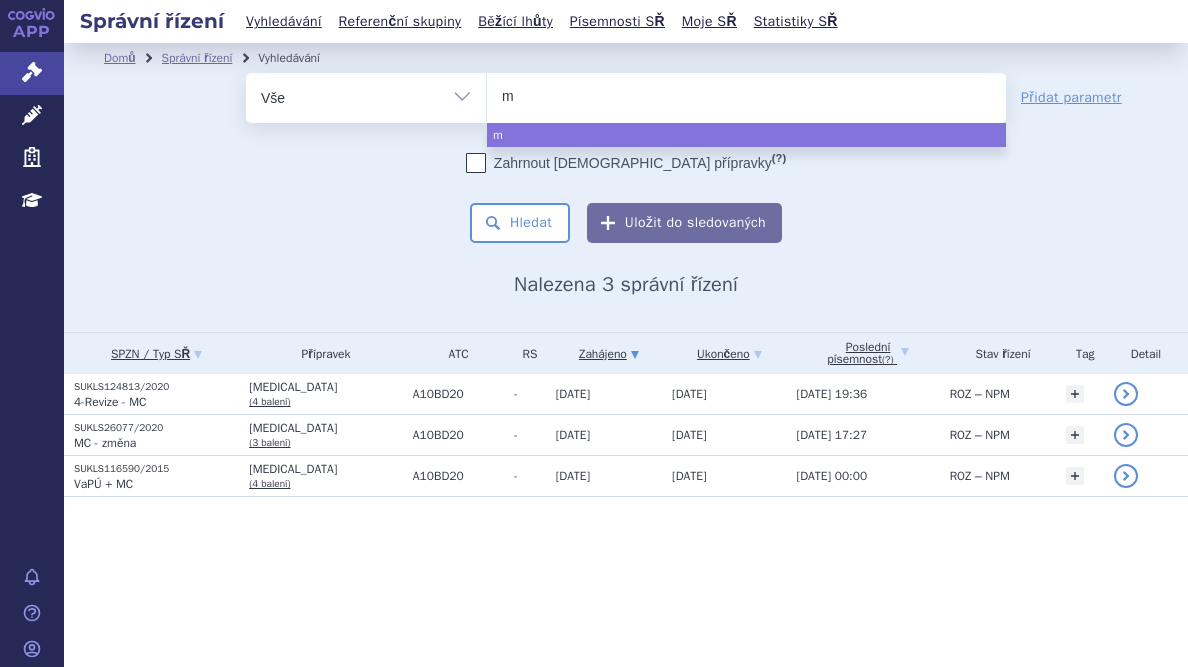 type on "my" 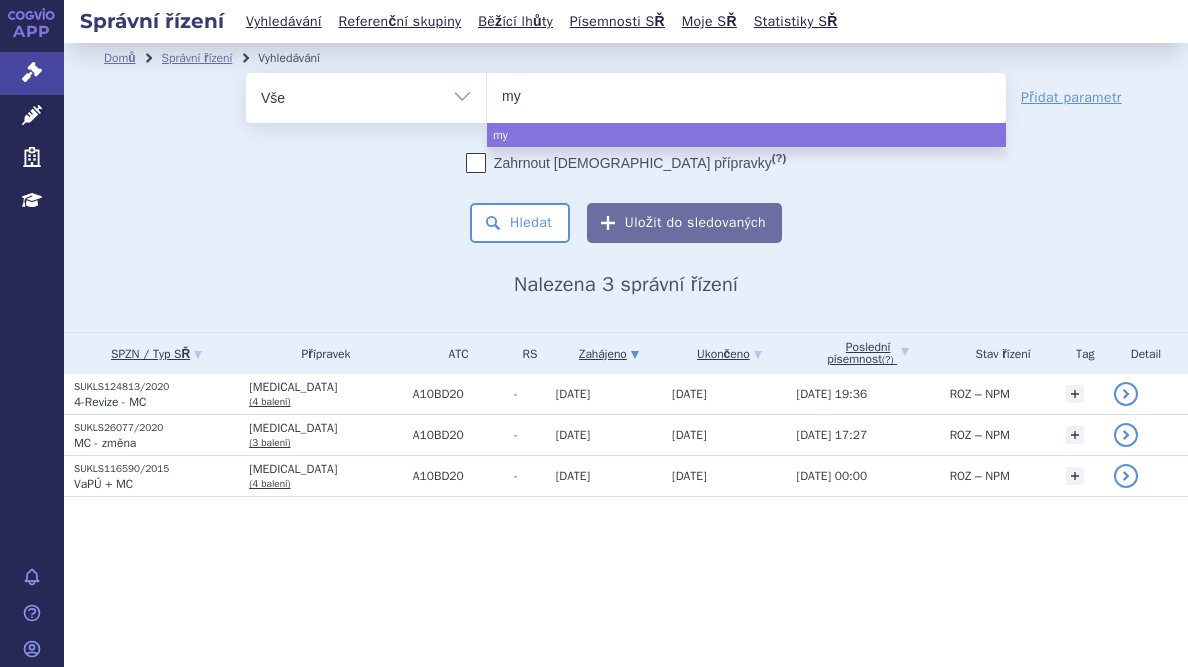 type on "myk" 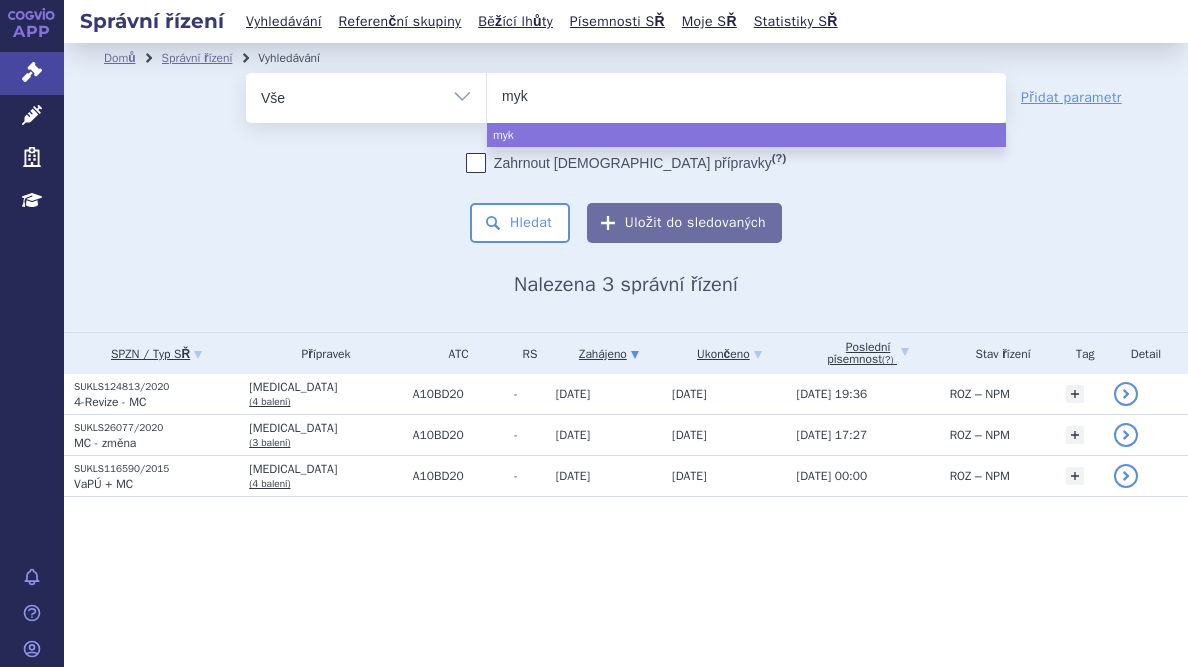 type on "myko" 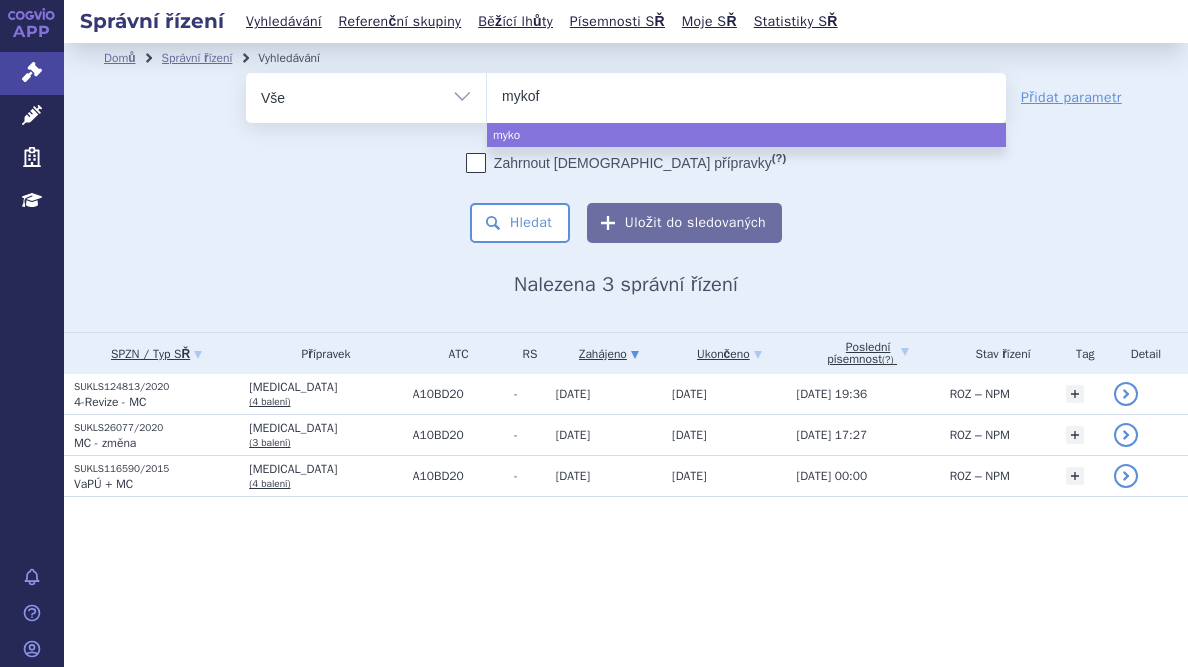 type on "mykofe" 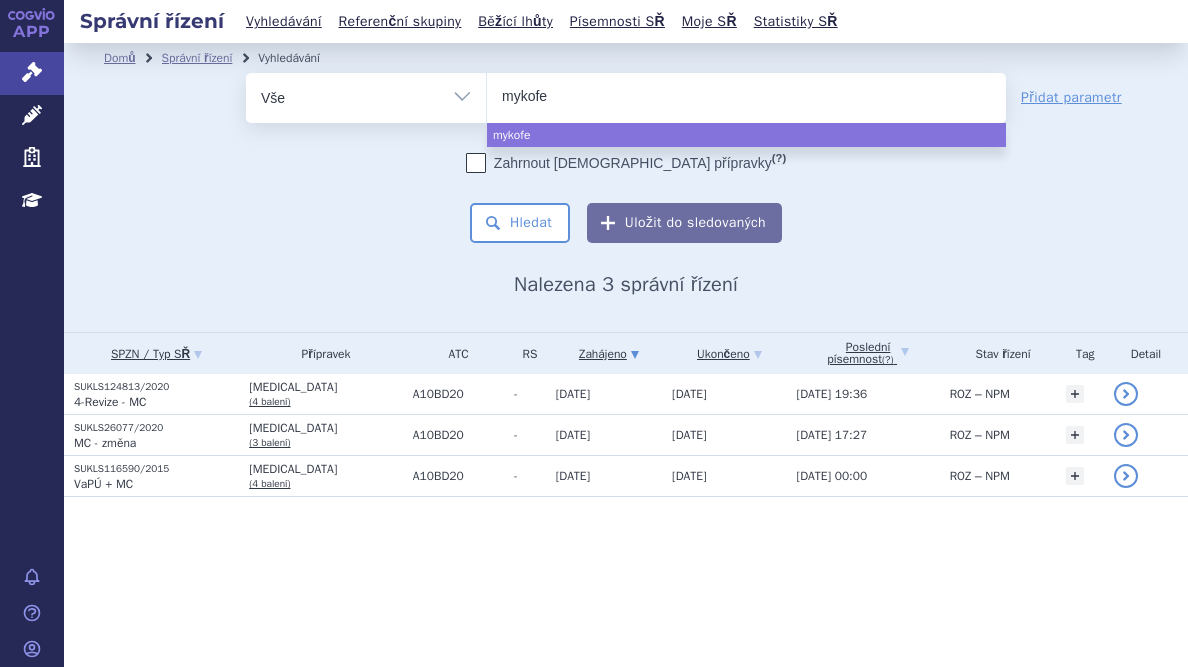 type on "mykofen" 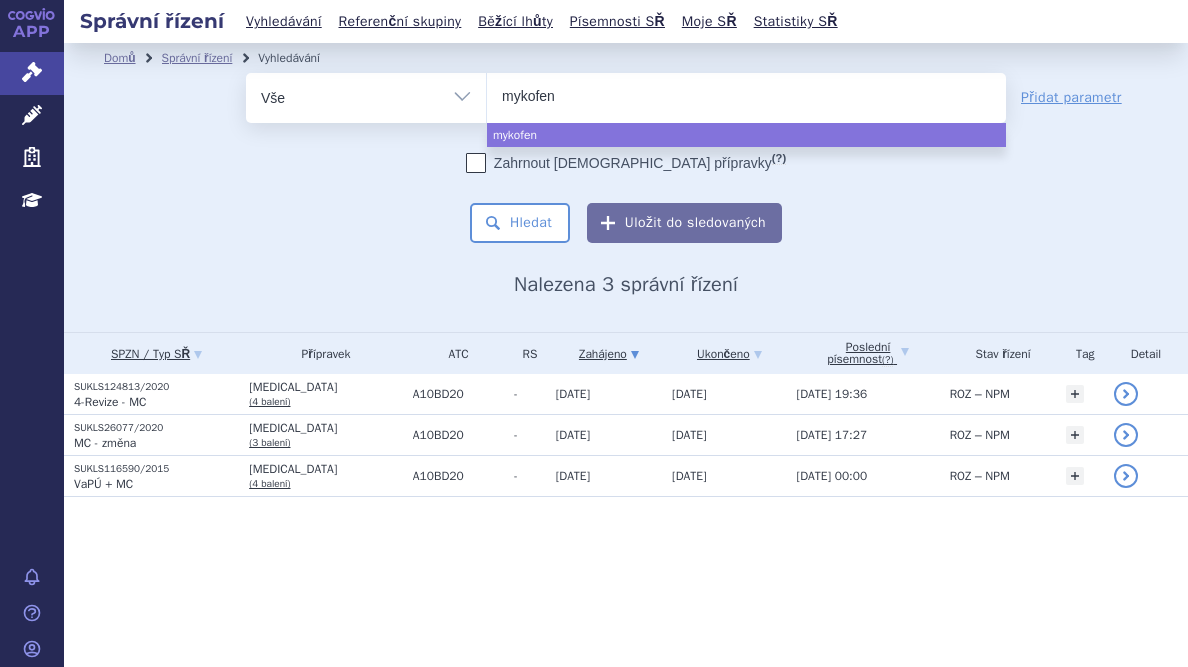 type on "mykofeno" 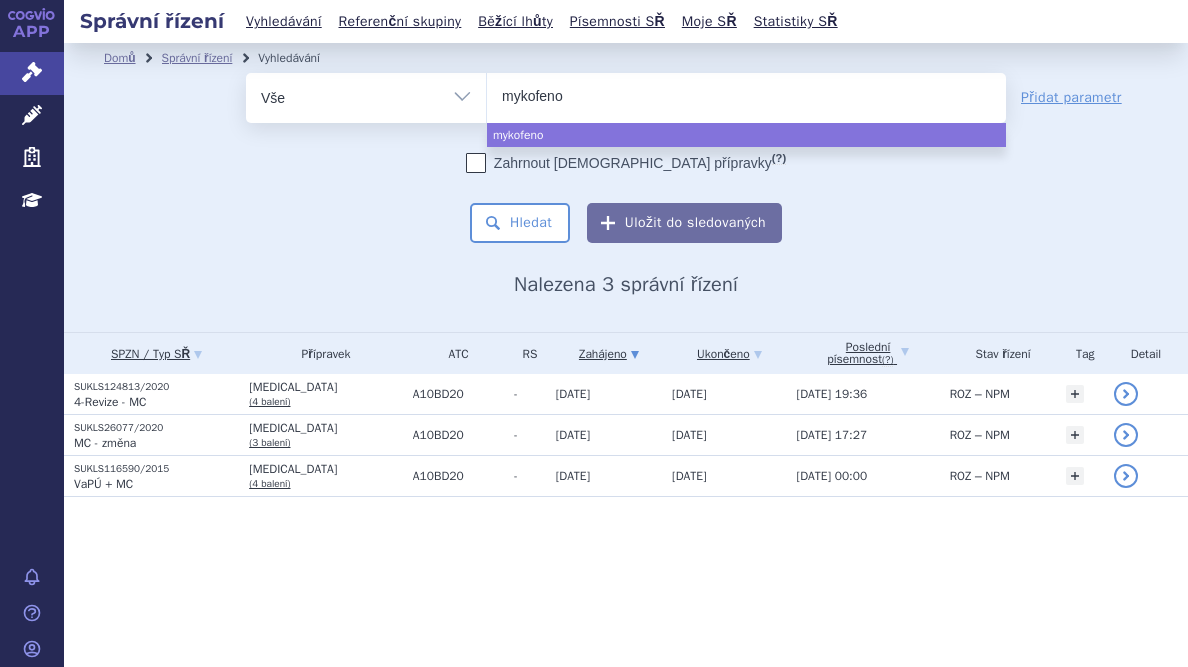 type on "mykofenol" 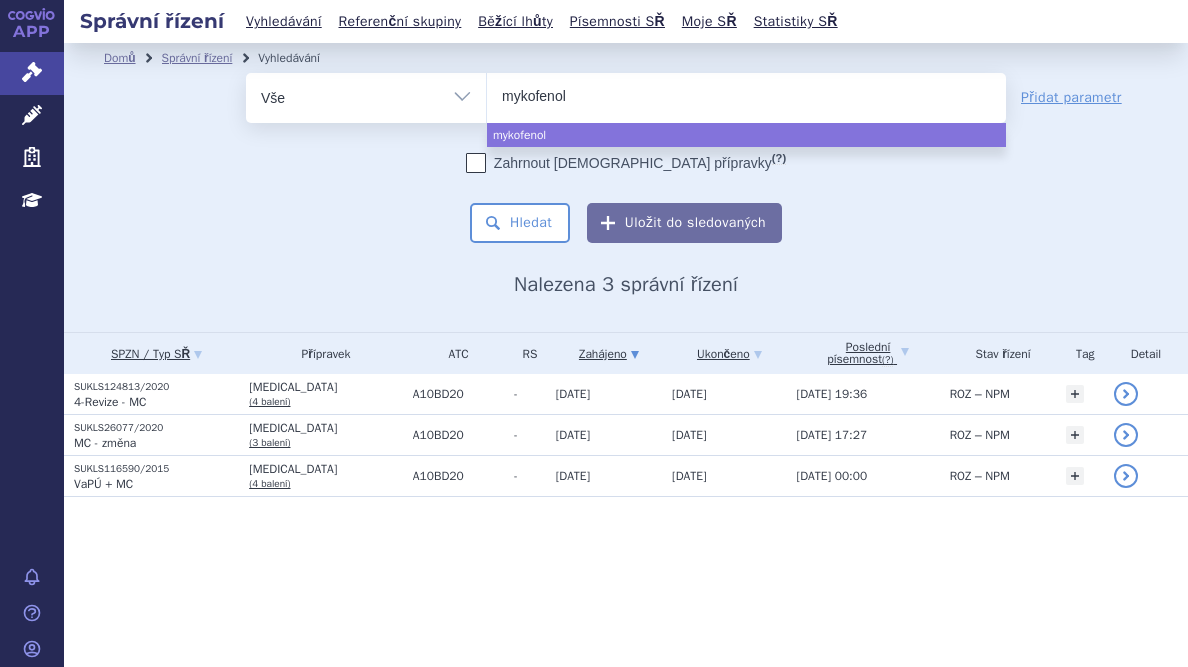 type on "mykofenolá" 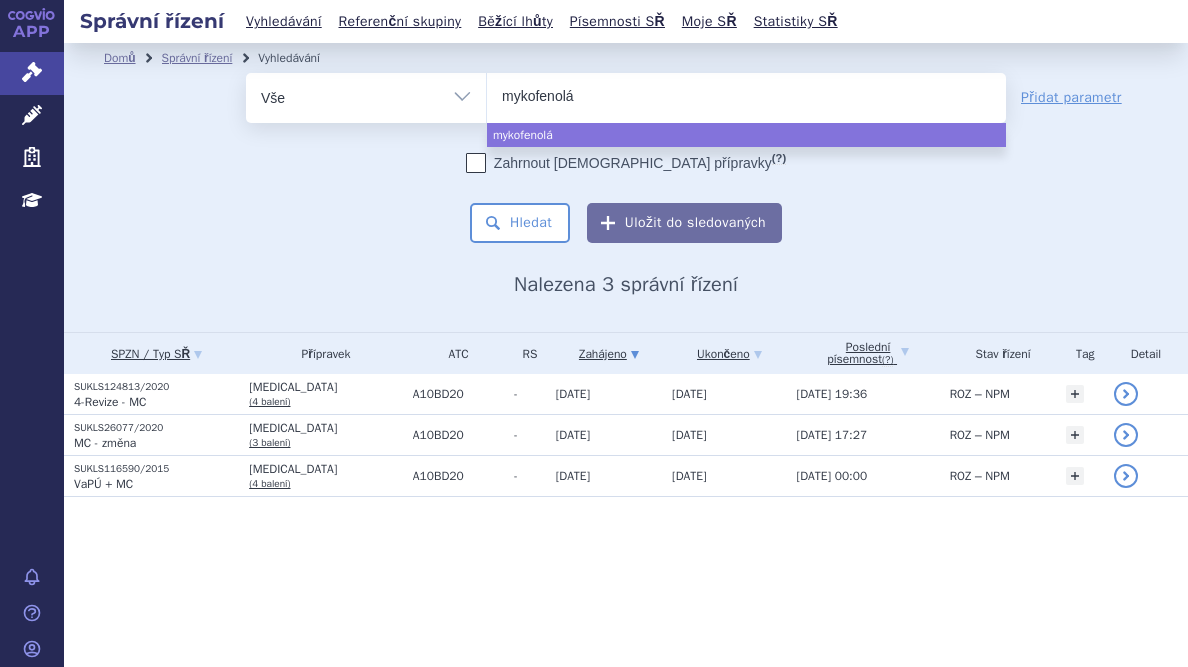 type on "mykofenolát" 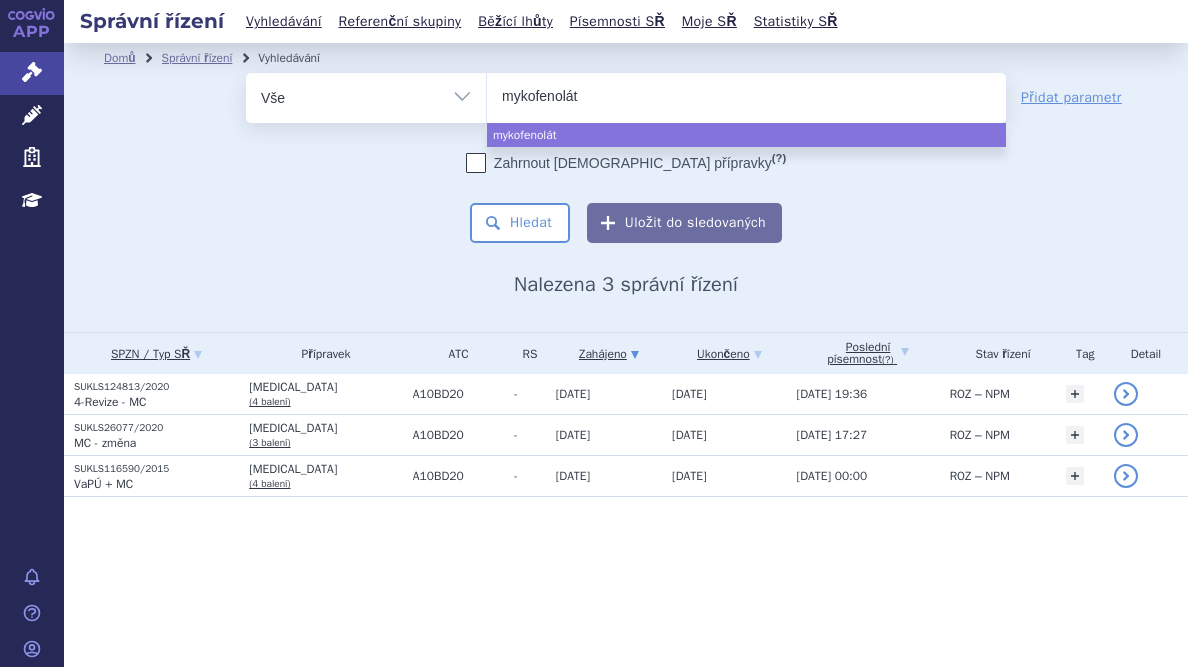 select on "mykofenolát" 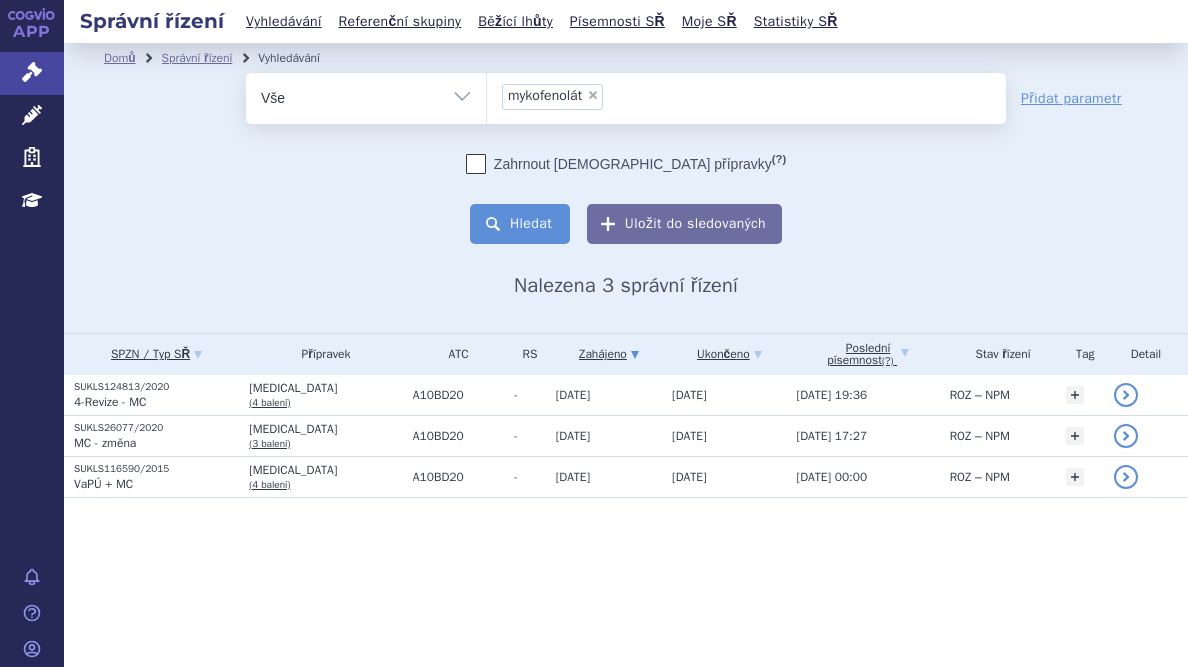 click on "Hledat" at bounding box center [520, 224] 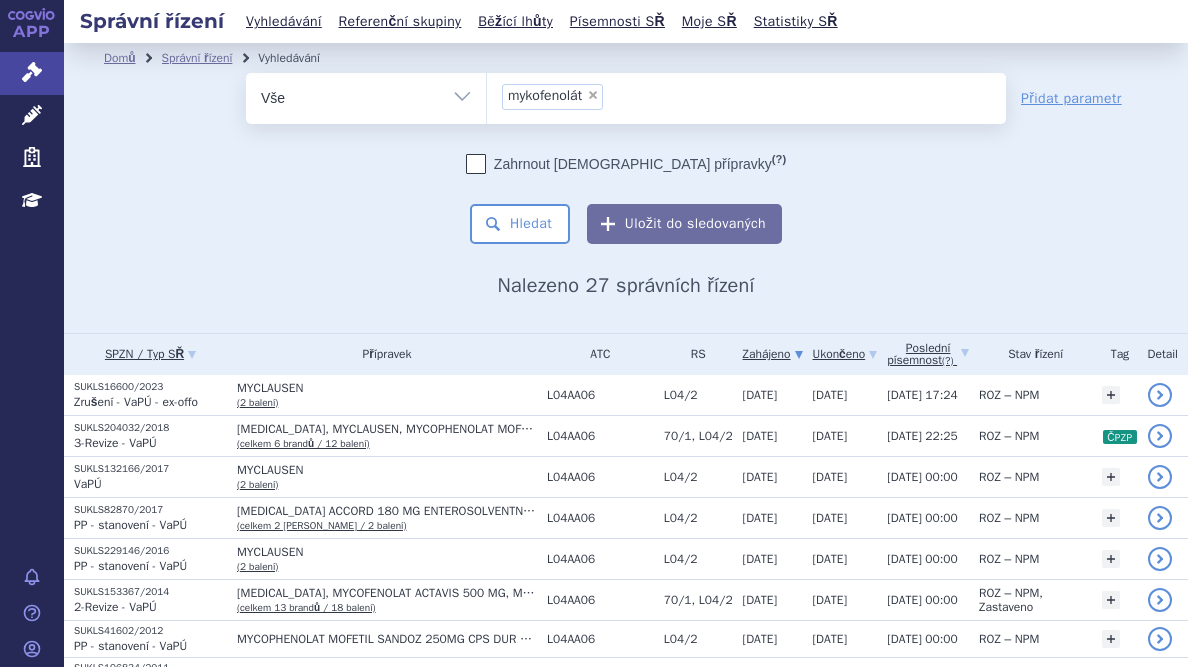 scroll, scrollTop: 0, scrollLeft: 0, axis: both 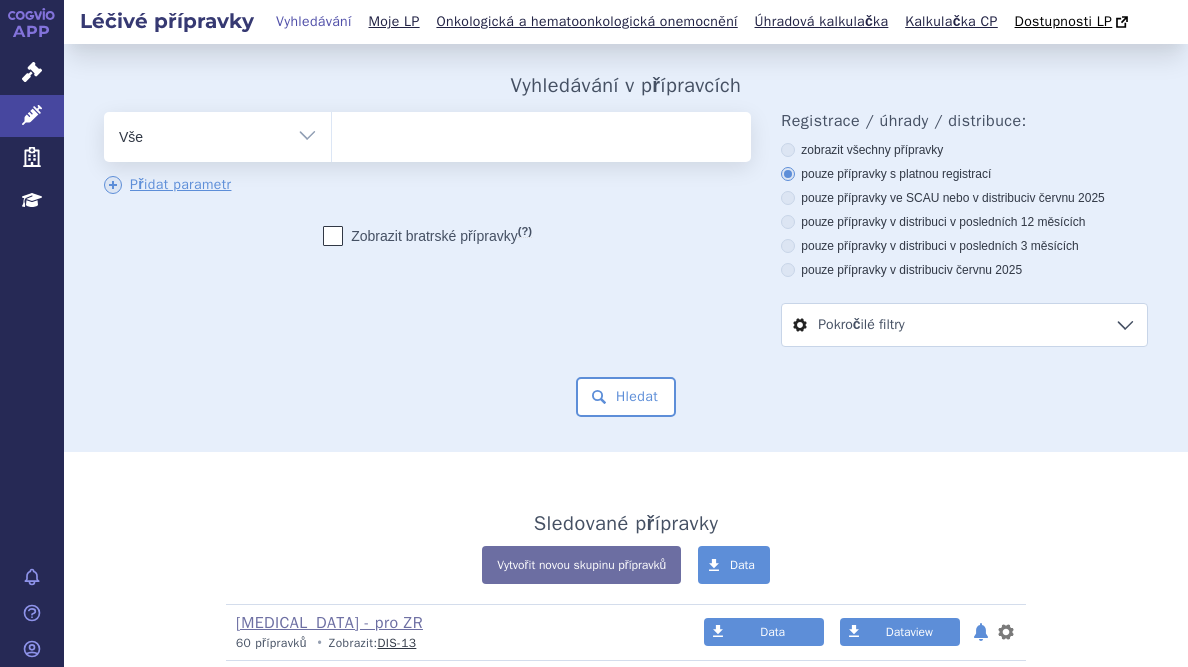 click on "Vše
Přípravek/SUKL kód
MAH
VPOIS
ATC/Aktivní látka
Léková forma
Síla" at bounding box center [217, 134] 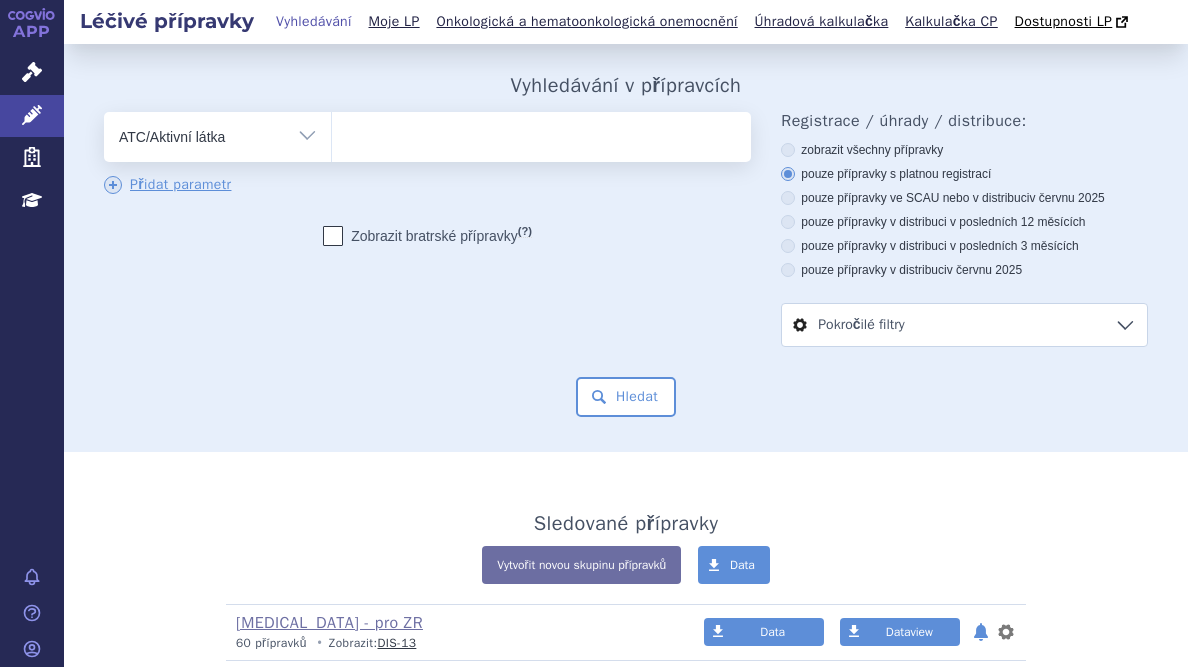 click on "Vše
Přípravek/SUKL kód
MAH
VPOIS
ATC/Aktivní látka
Léková forma
Síla" at bounding box center (217, 134) 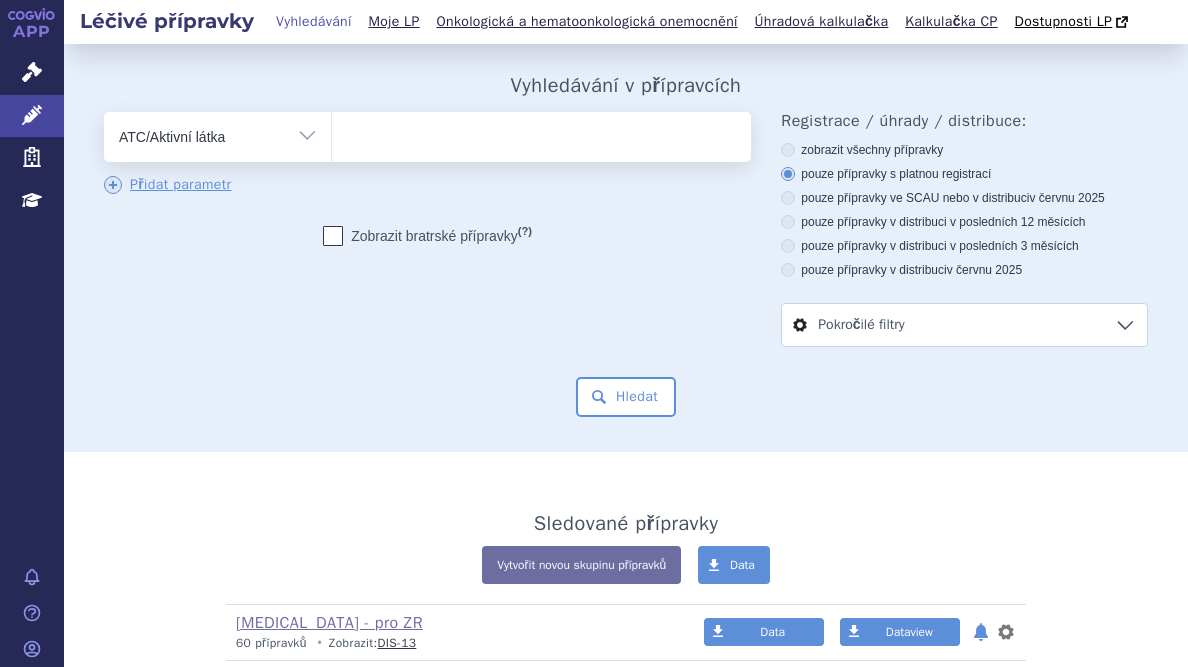 click at bounding box center (539, 133) 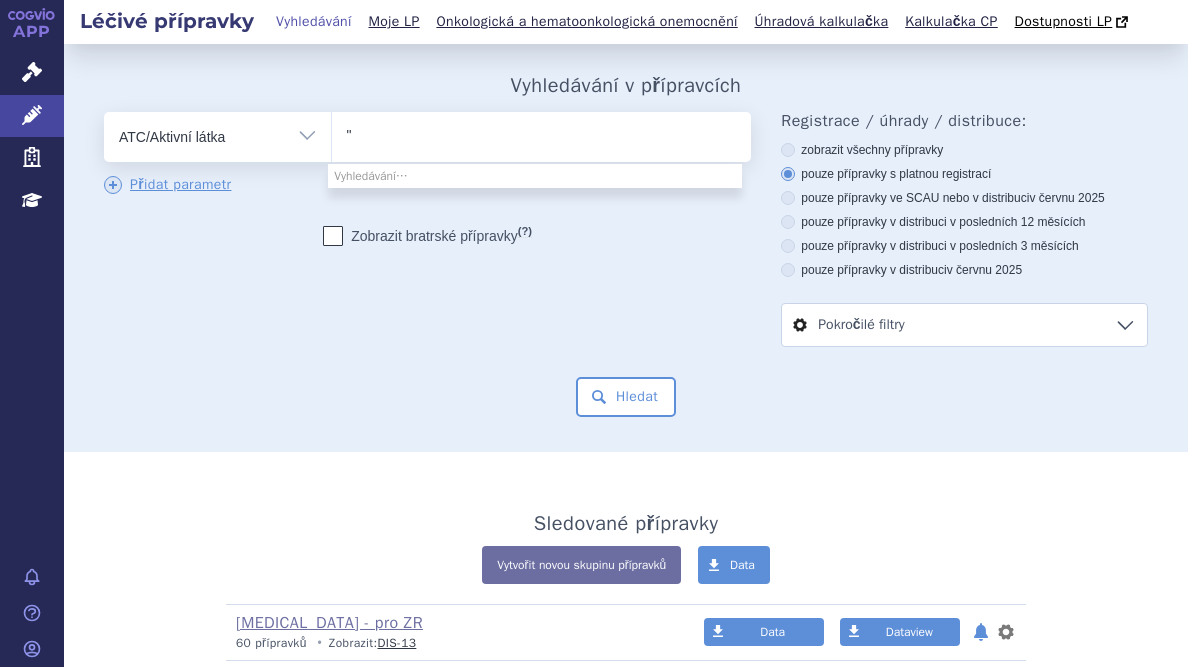 paste on "C09AA" 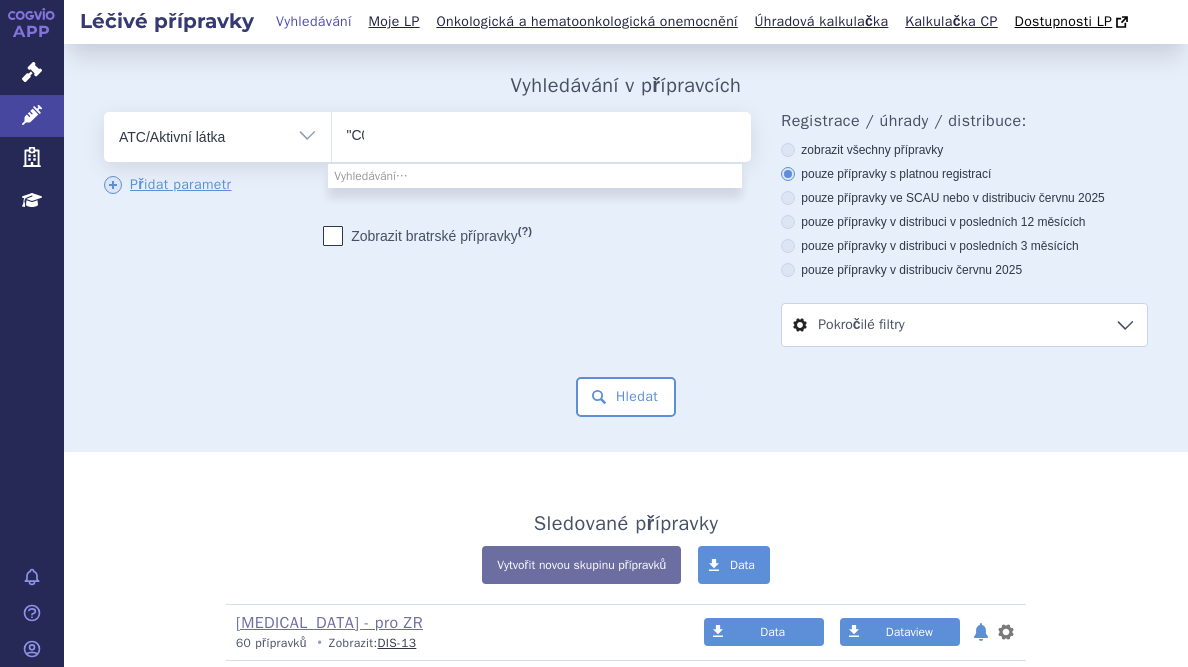 type 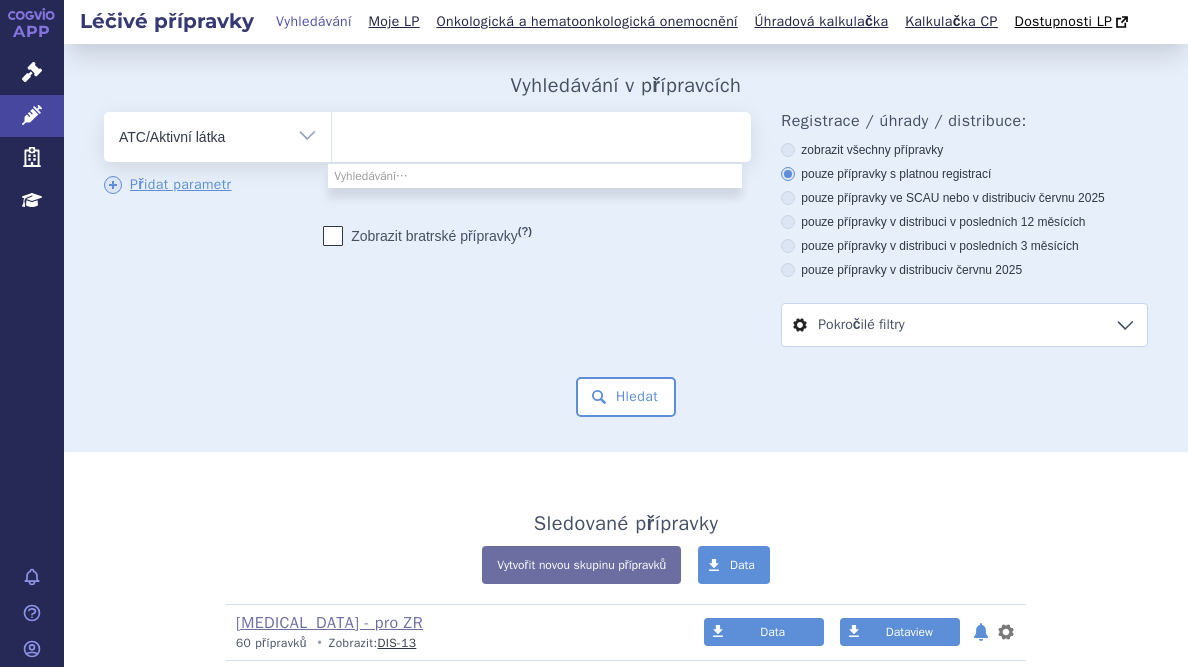 select on ""C09AA" 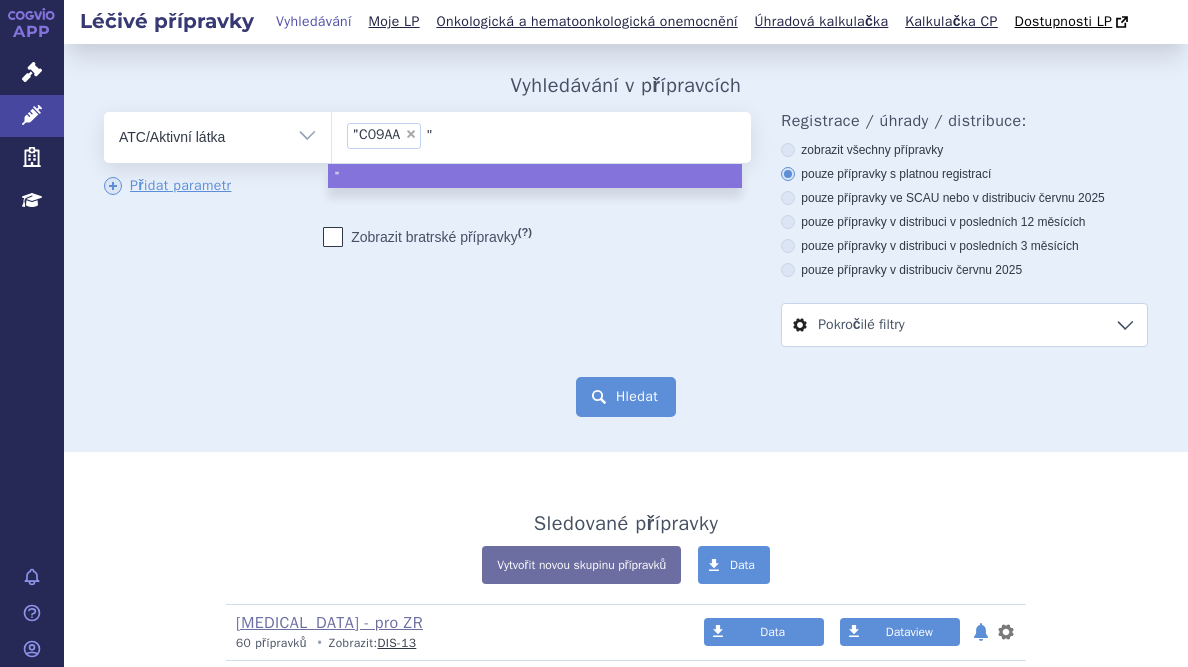type on """ 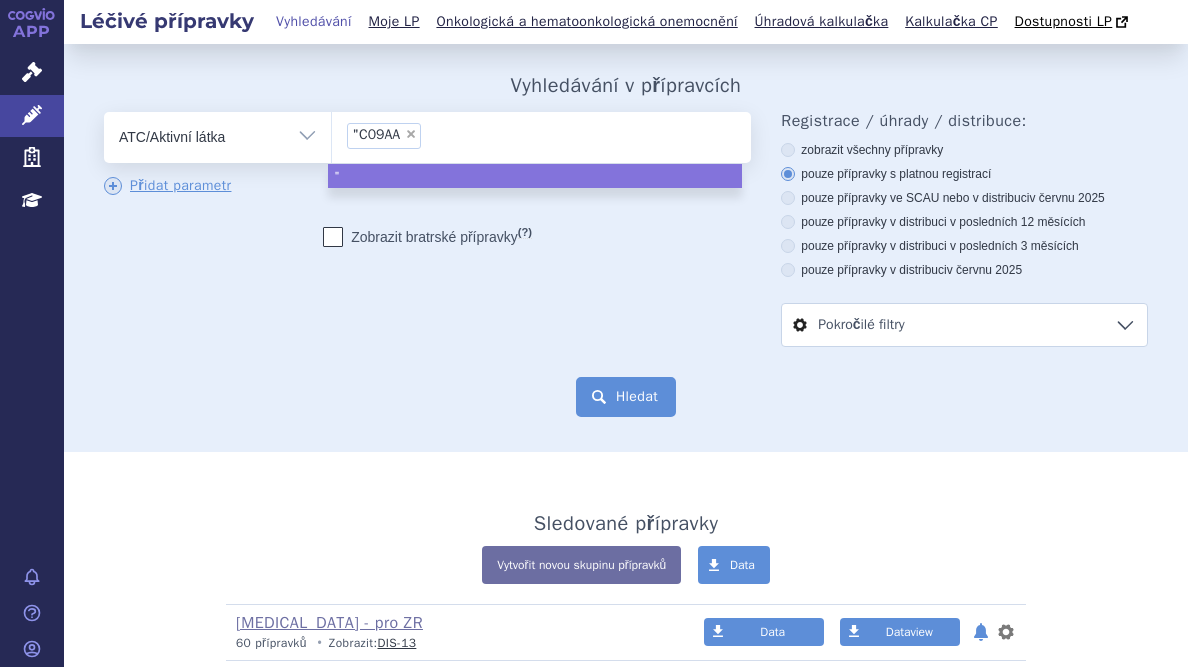 click on "Hledat" at bounding box center (626, 397) 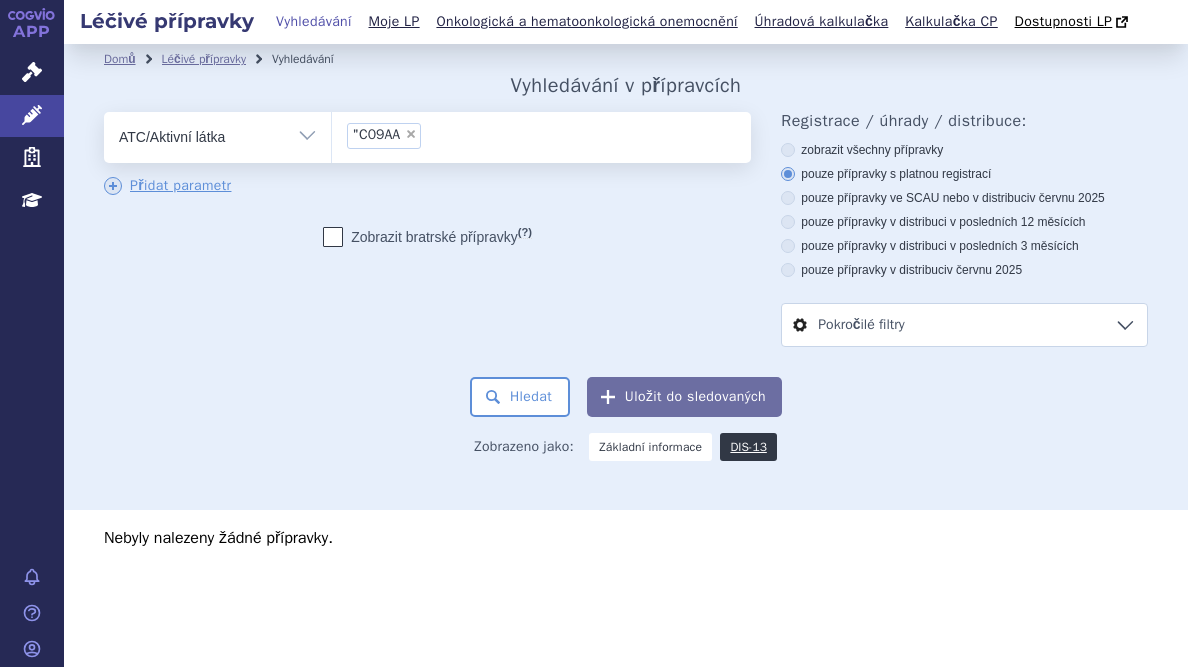 scroll, scrollTop: 0, scrollLeft: 0, axis: both 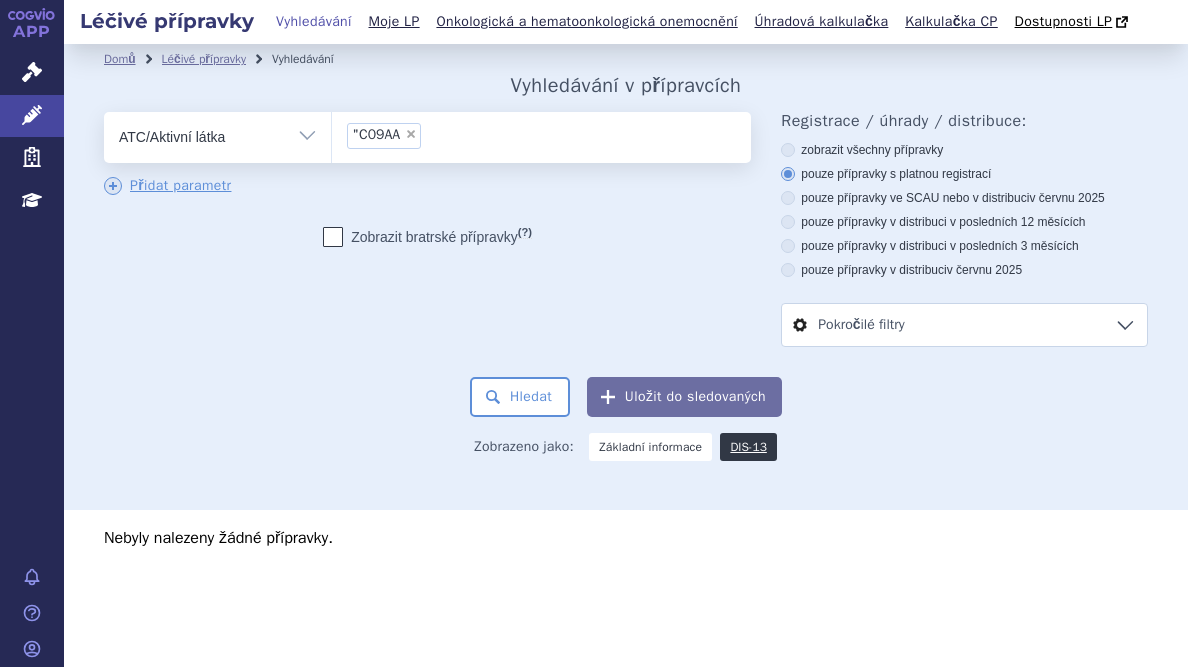select 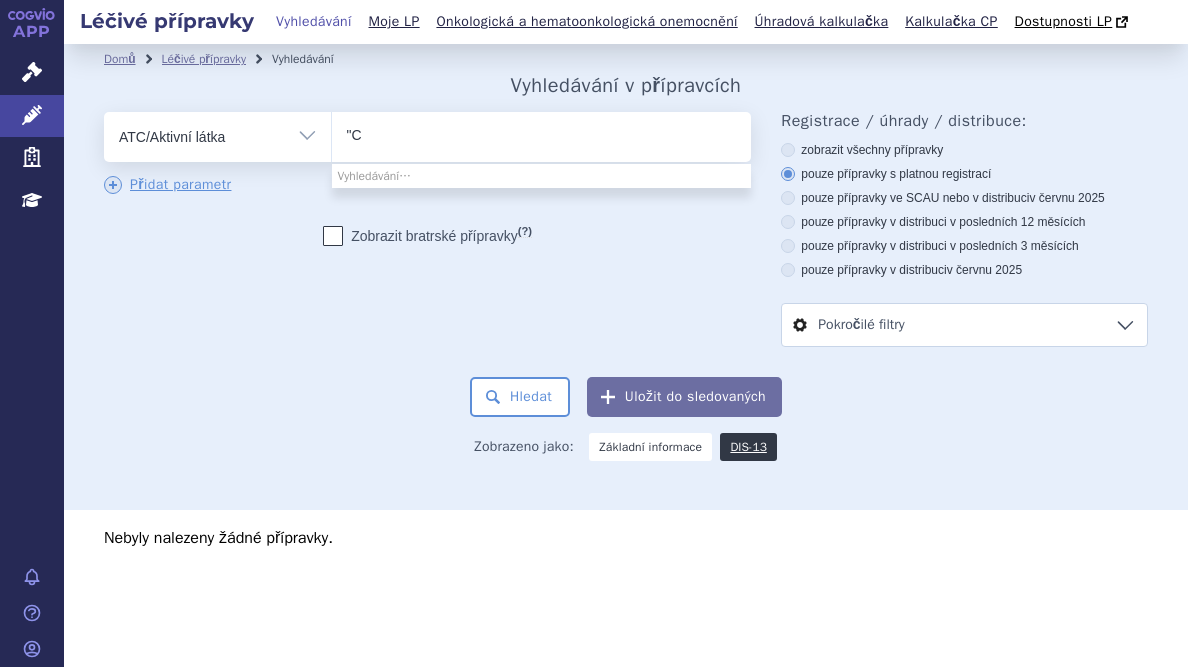 type on """ 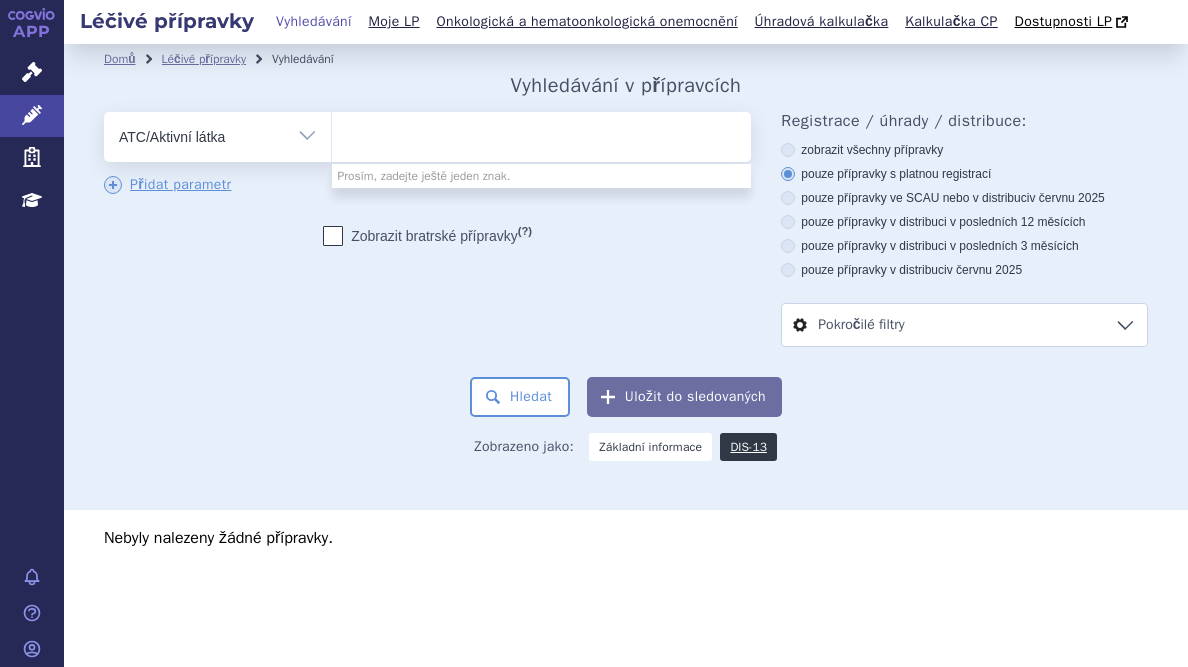 type on "C09AA" 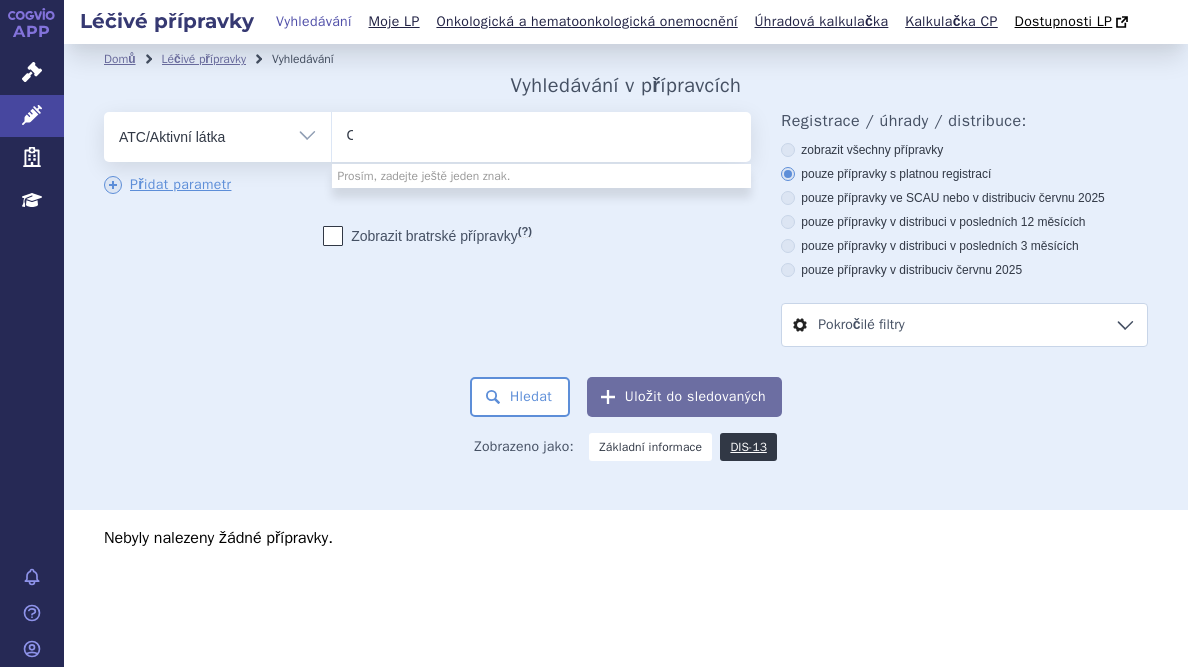 type 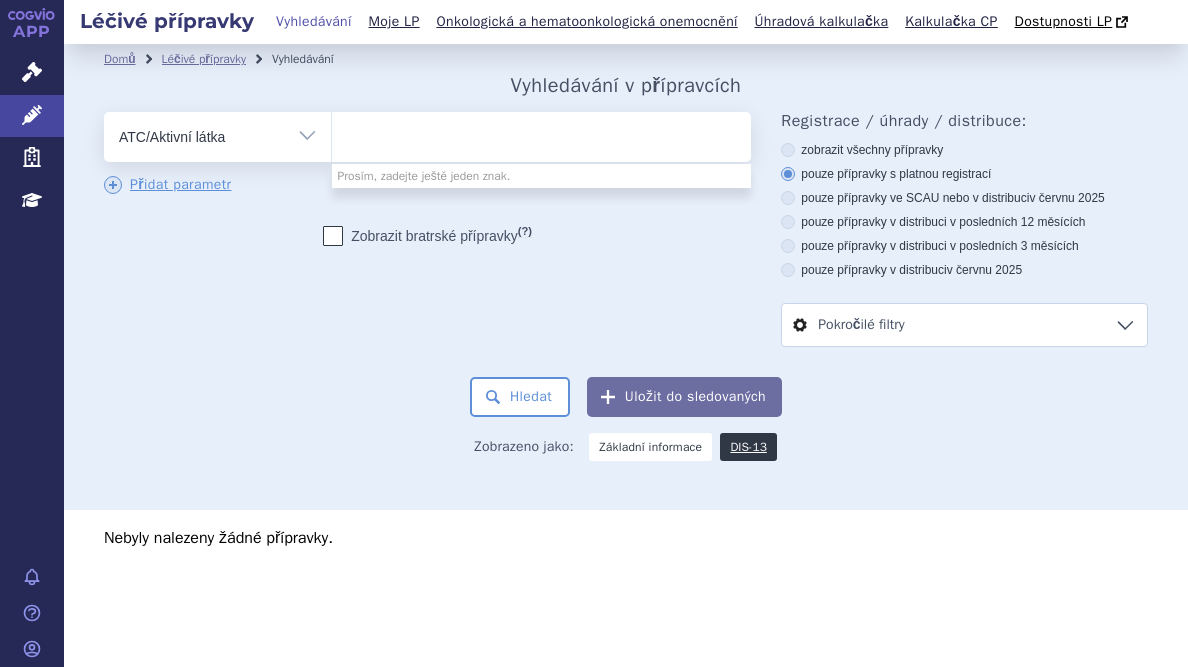 select on "C09AA" 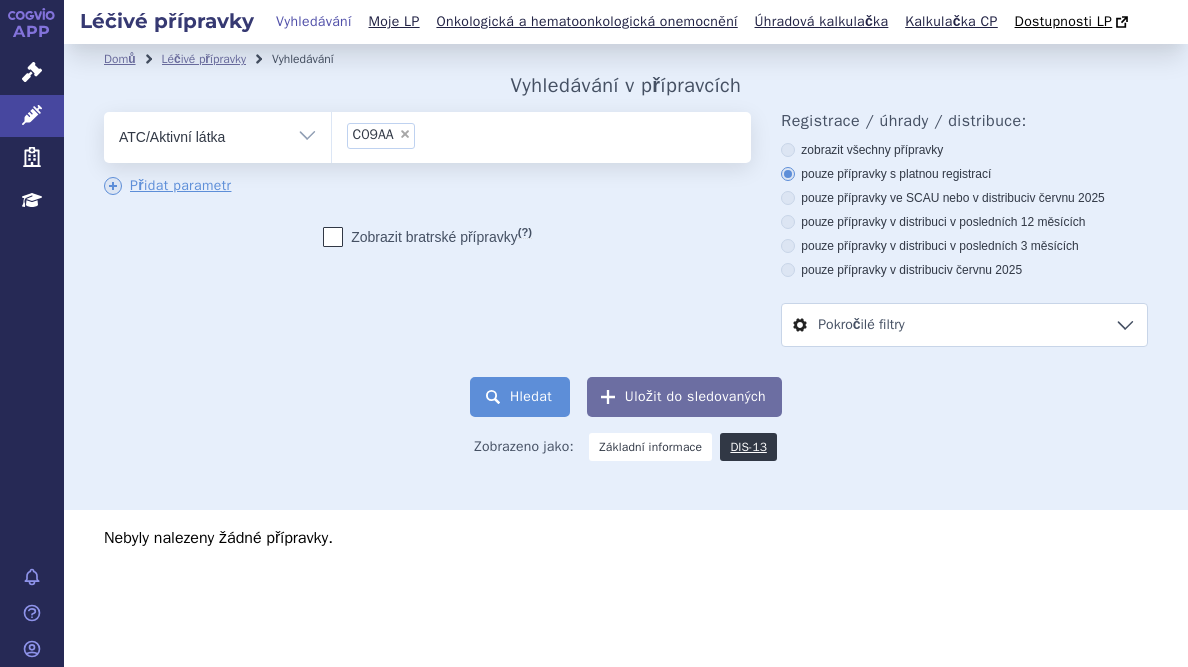 click on "Hledat" at bounding box center [520, 397] 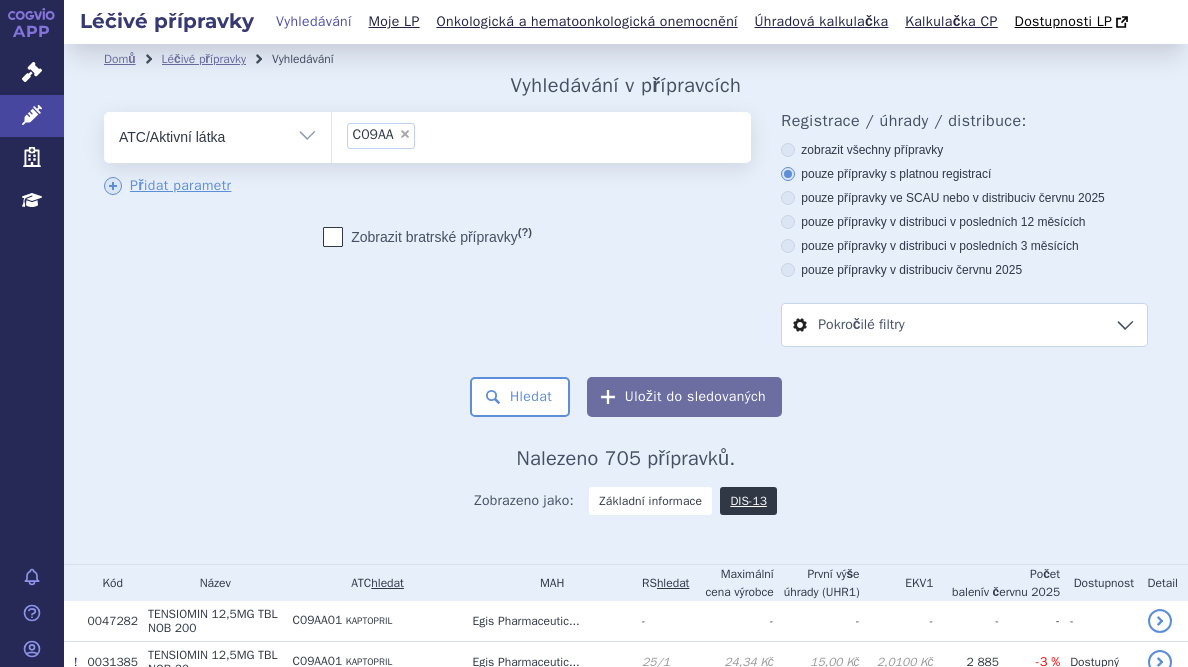 scroll, scrollTop: 0, scrollLeft: 0, axis: both 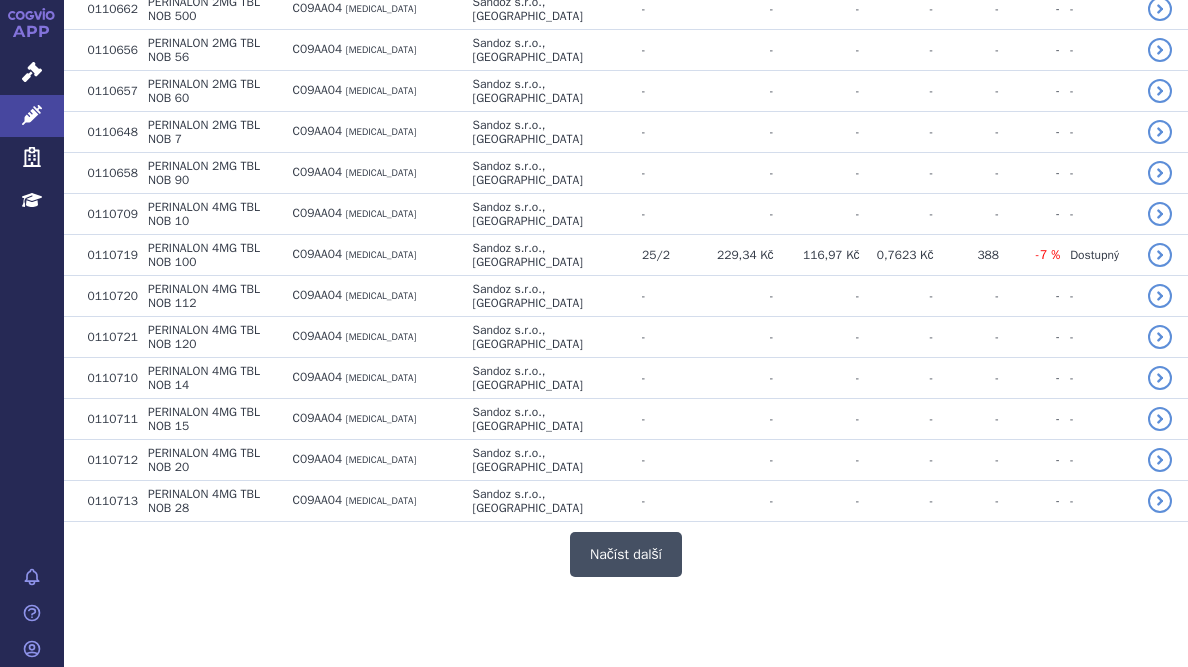 click on "Načíst další" at bounding box center [626, 554] 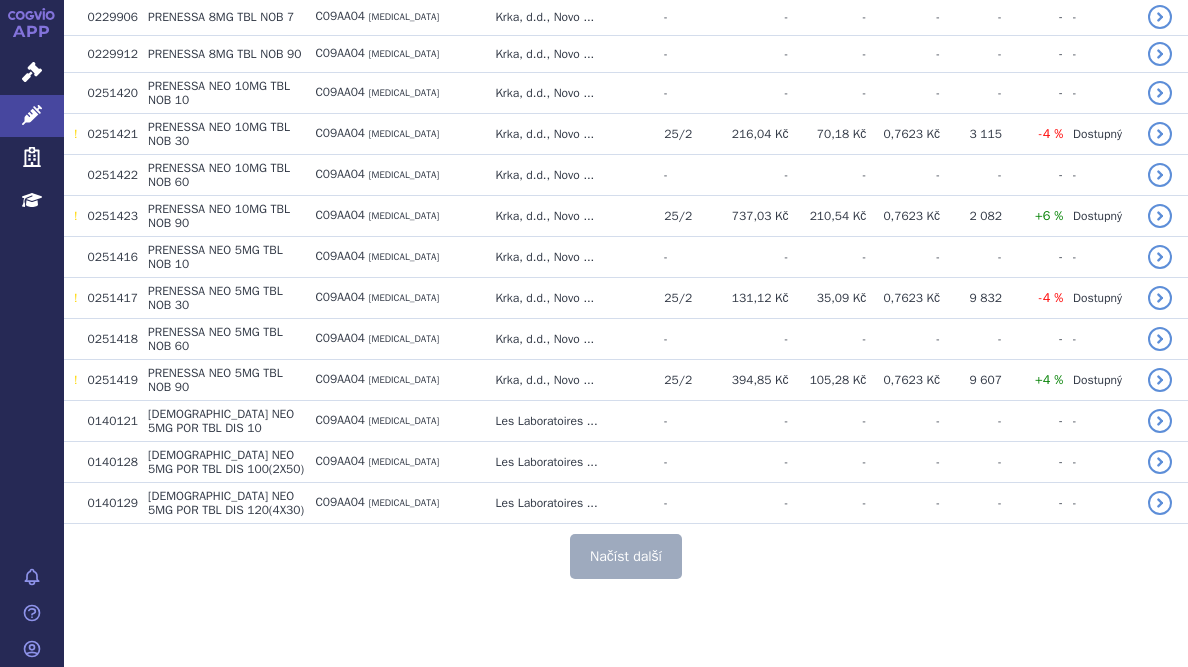 scroll, scrollTop: 8666, scrollLeft: 0, axis: vertical 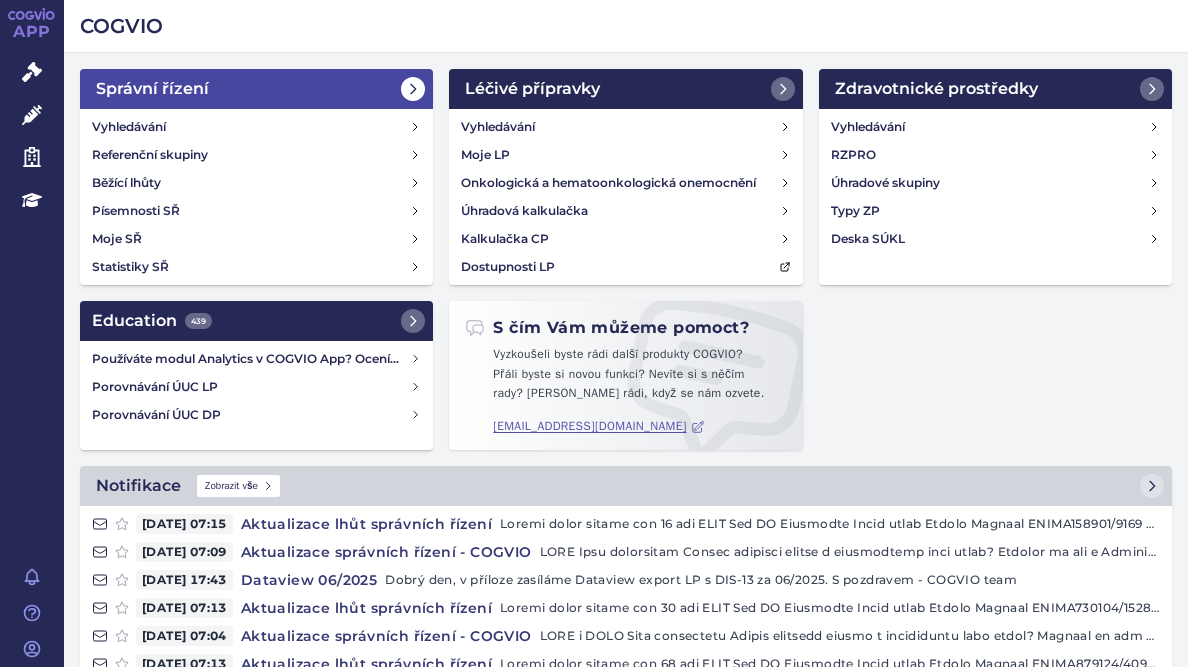 click on "Správní řízení" at bounding box center (256, 89) 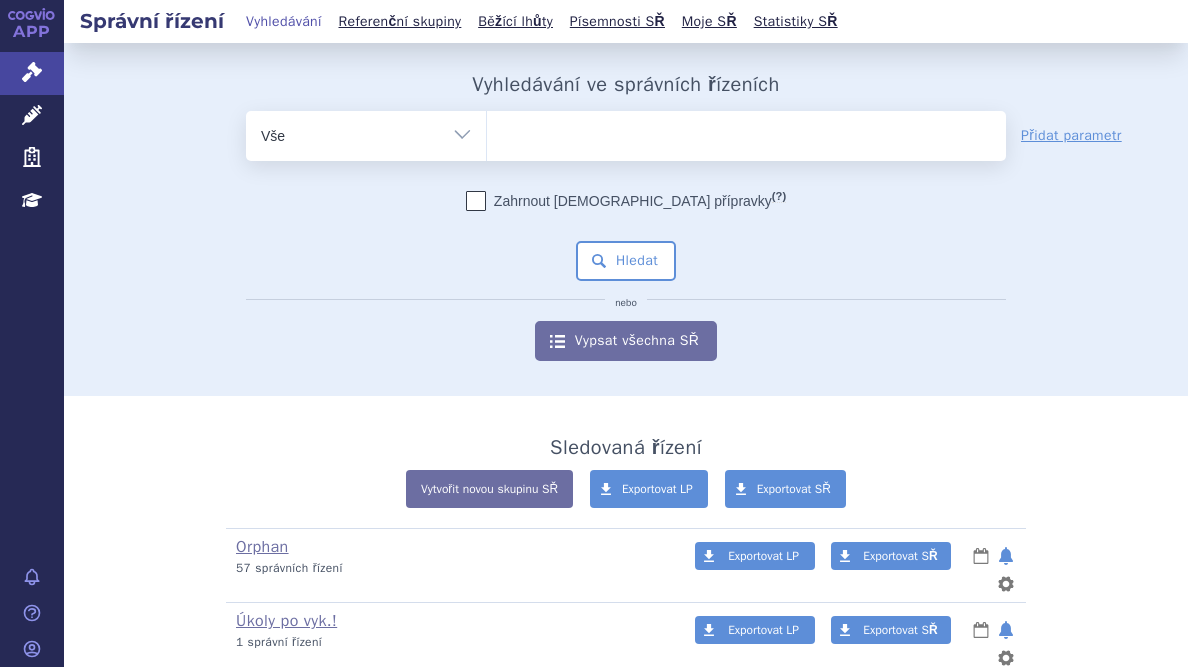 scroll, scrollTop: 0, scrollLeft: 0, axis: both 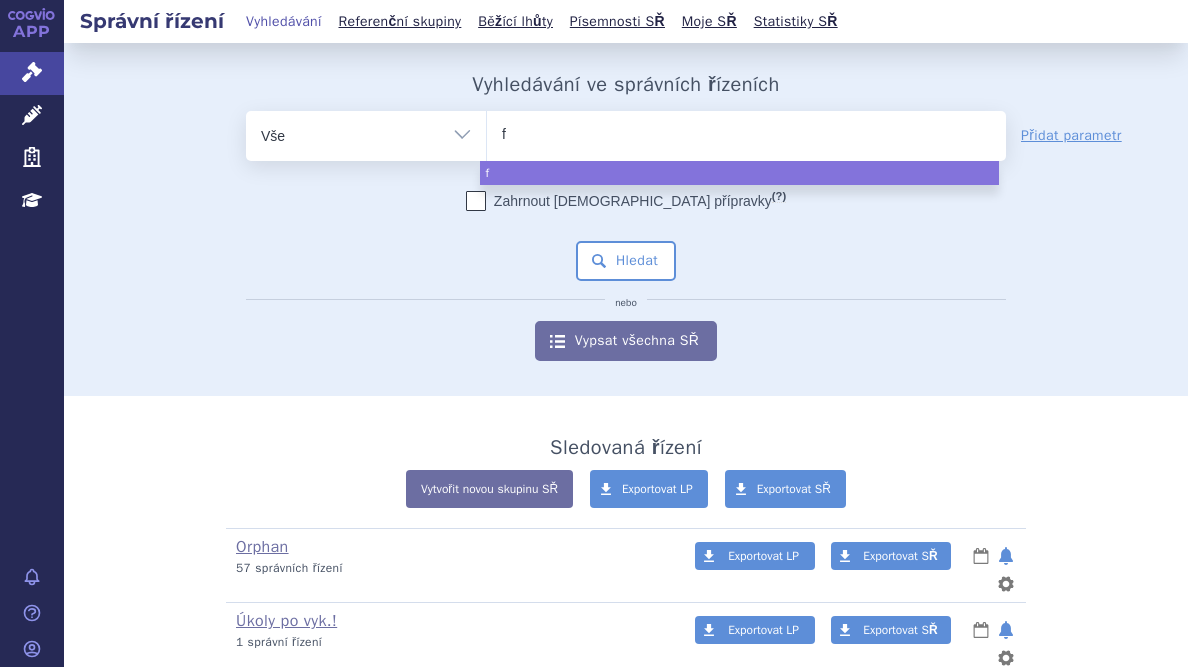 type on "fa" 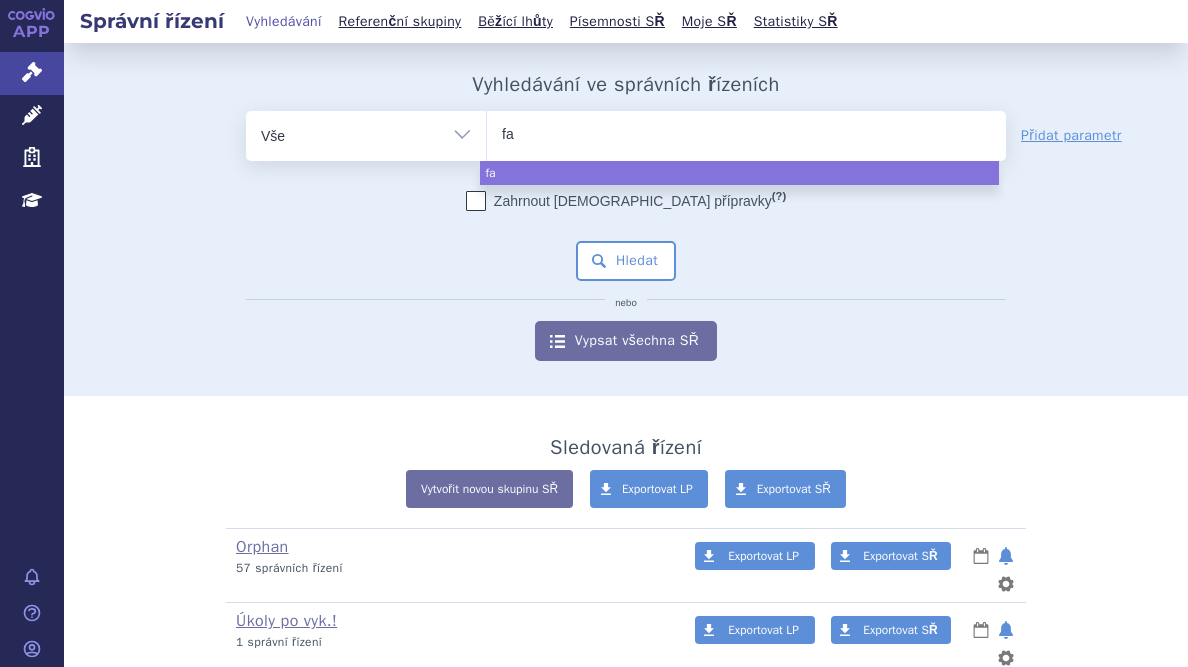 type on "fab" 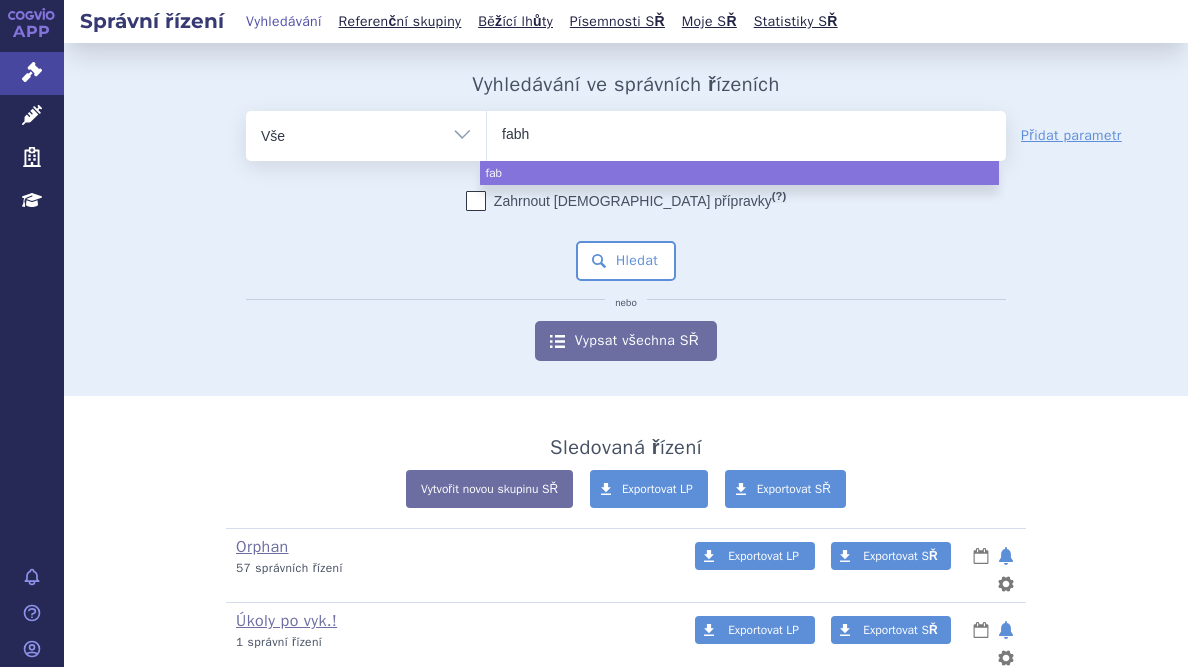 type on "fabha" 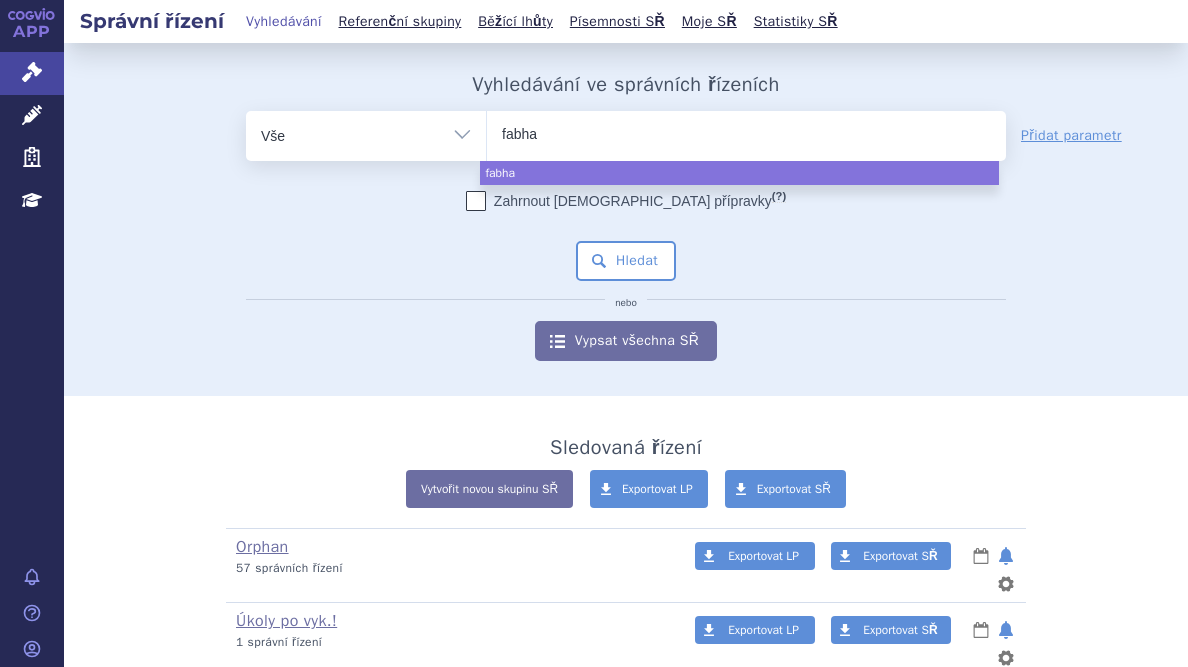 type on "fabhal" 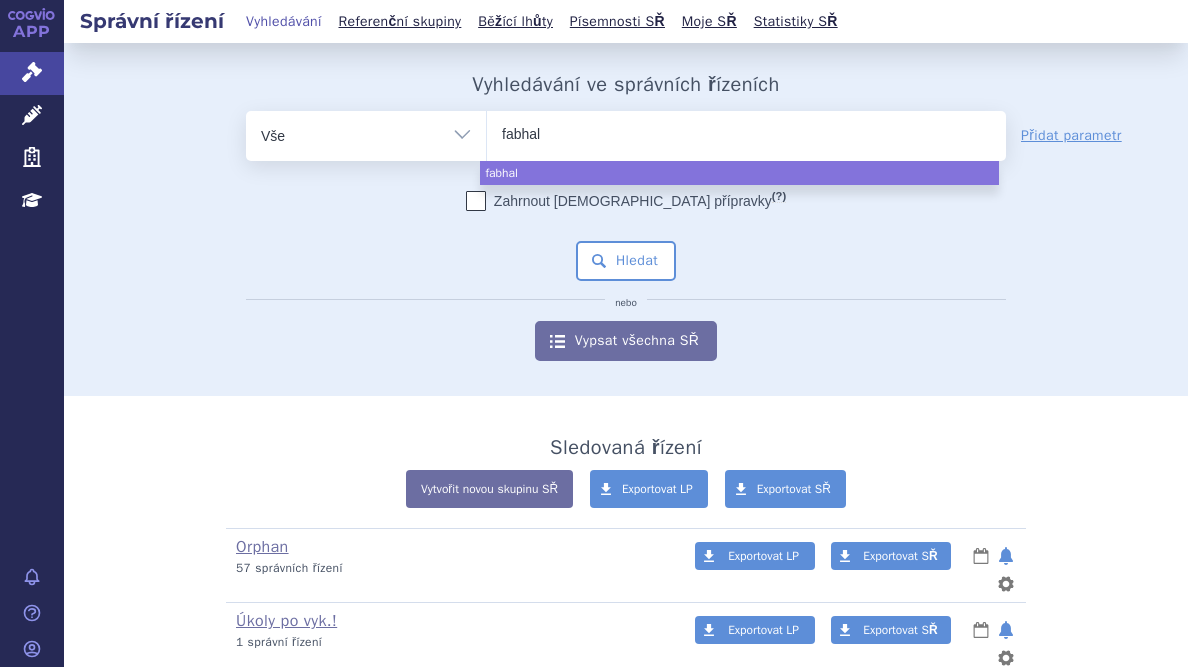 type on "fabhalt" 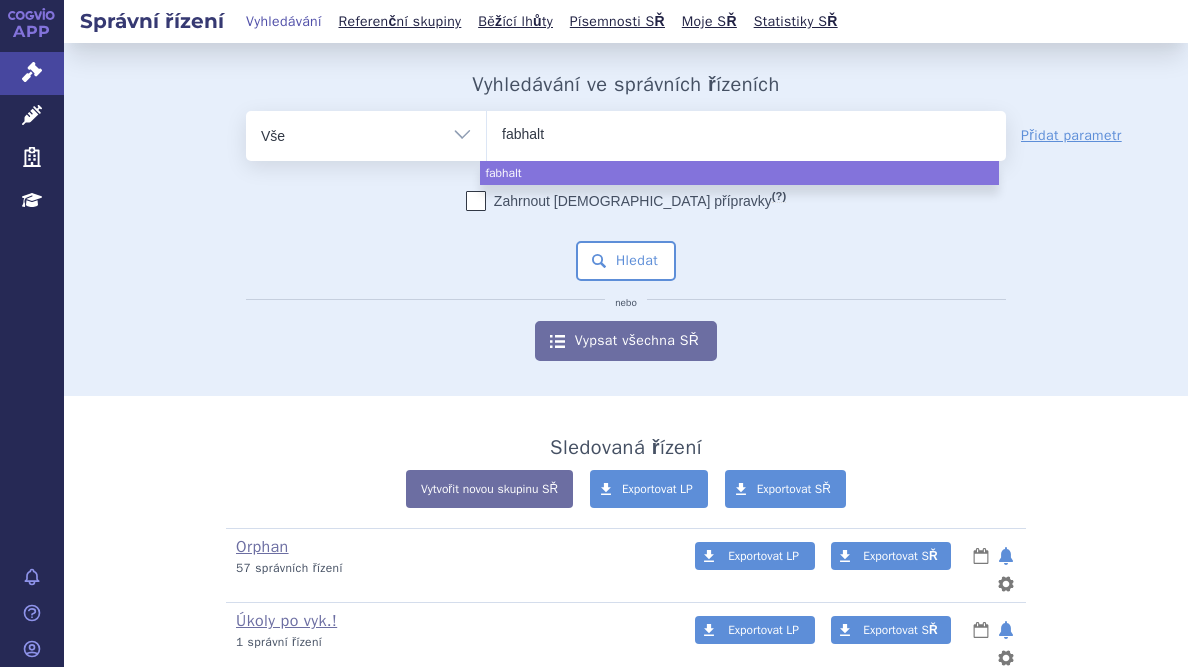 type on "fabhalta" 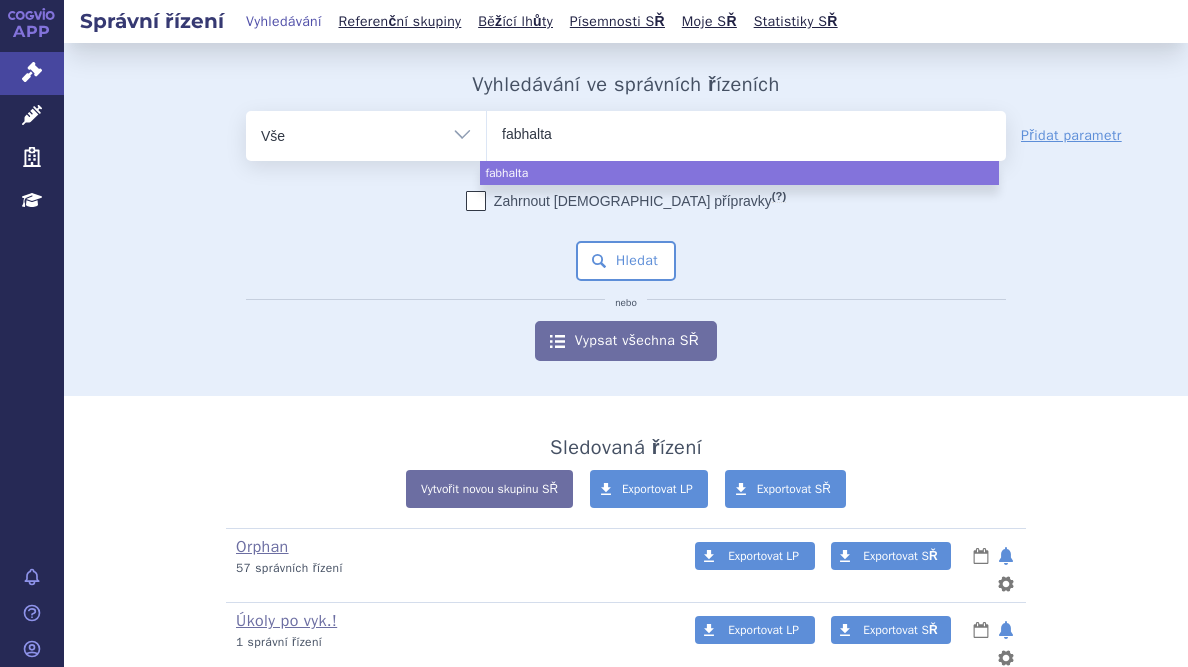 select on "fabhalta" 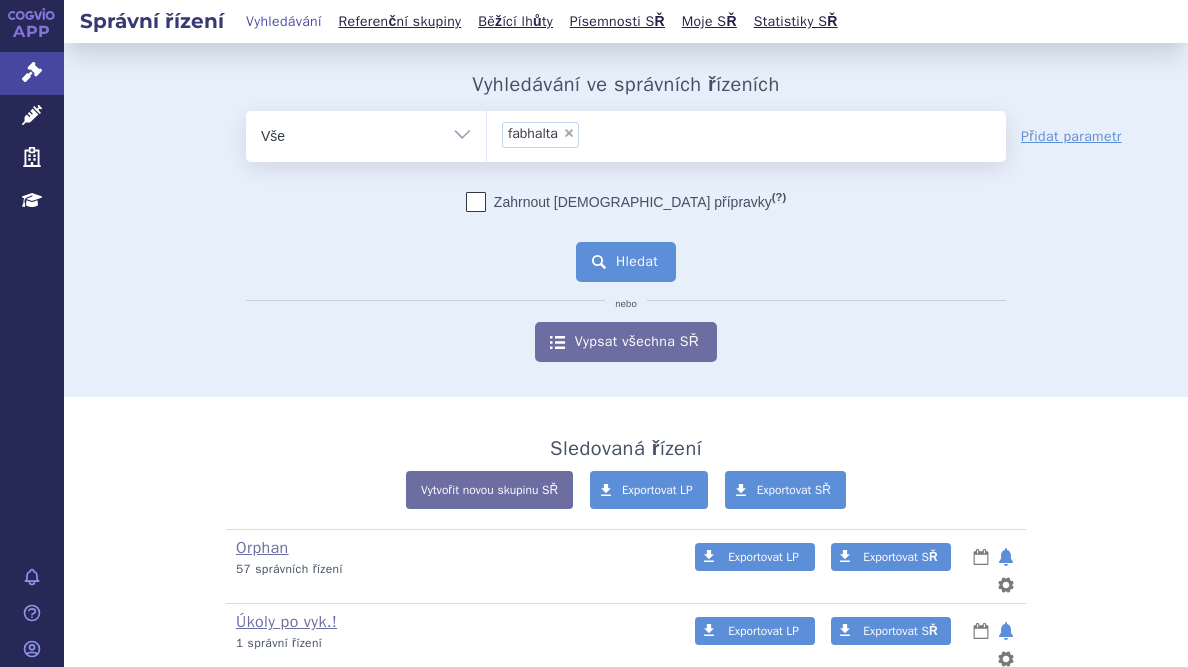 click on "Hledat" at bounding box center [626, 262] 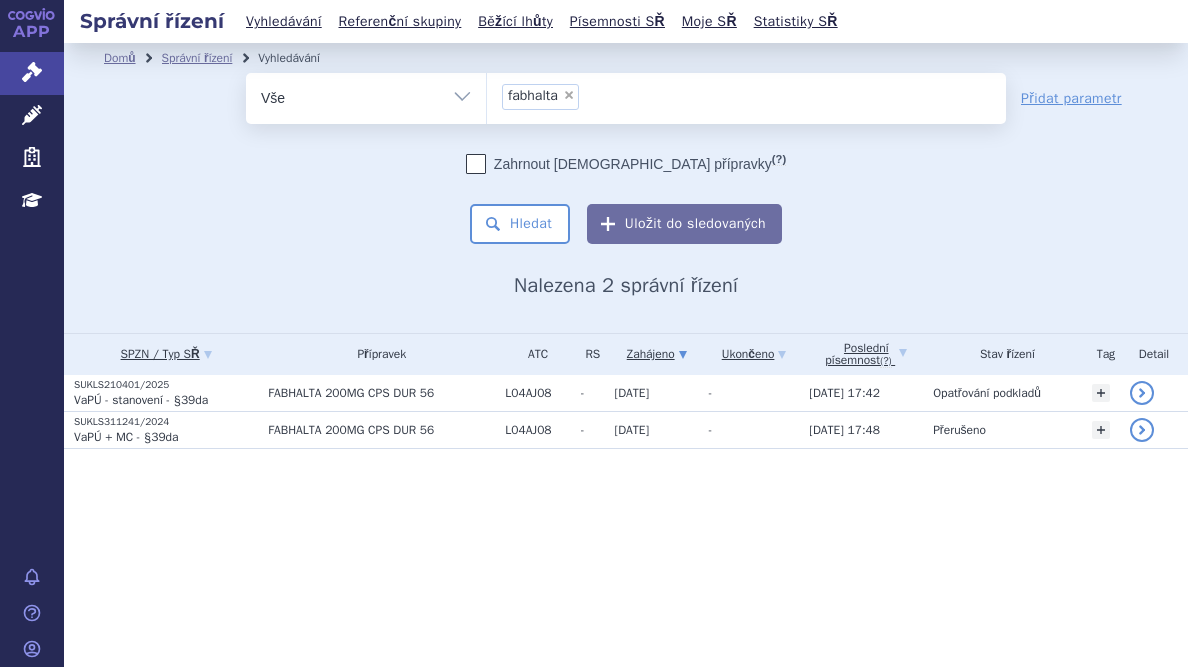 scroll, scrollTop: 0, scrollLeft: 0, axis: both 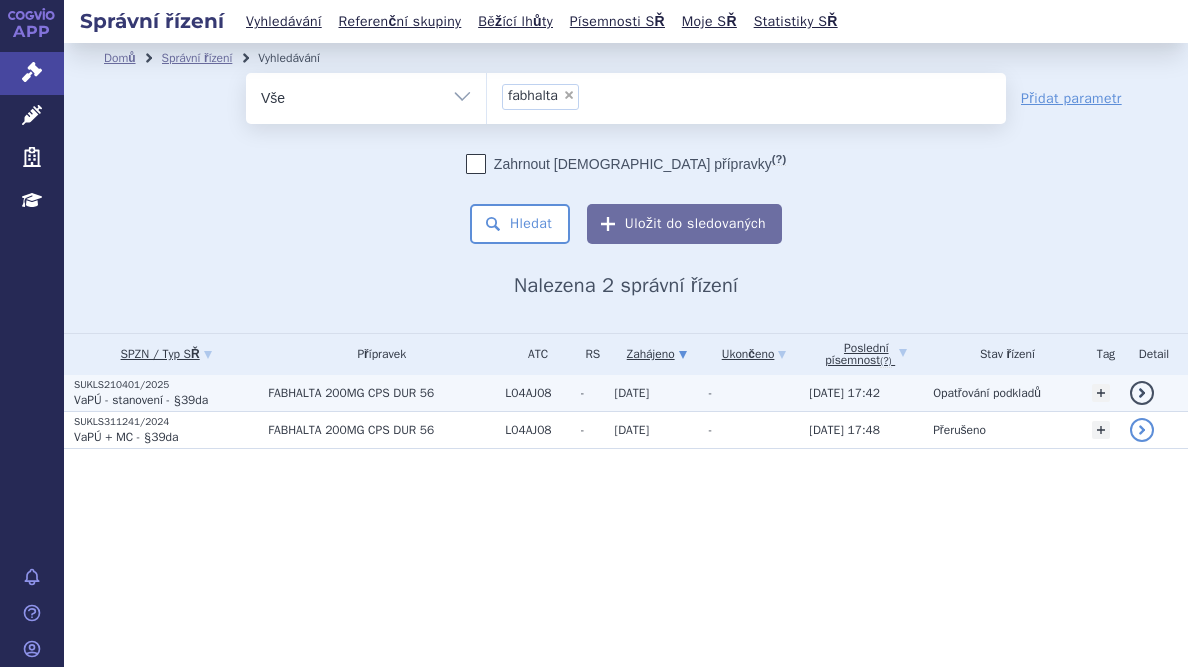 click on "SUKLS210401/2025
VaPÚ - stanovení - §39da" at bounding box center [161, 393] 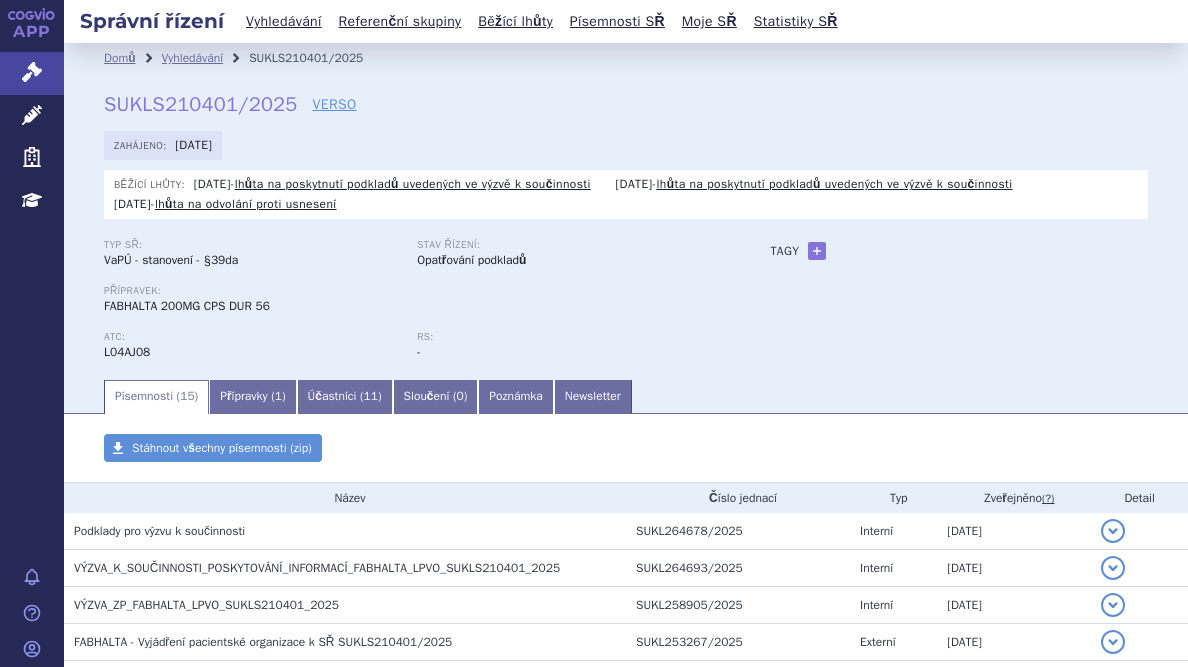 scroll, scrollTop: 0, scrollLeft: 0, axis: both 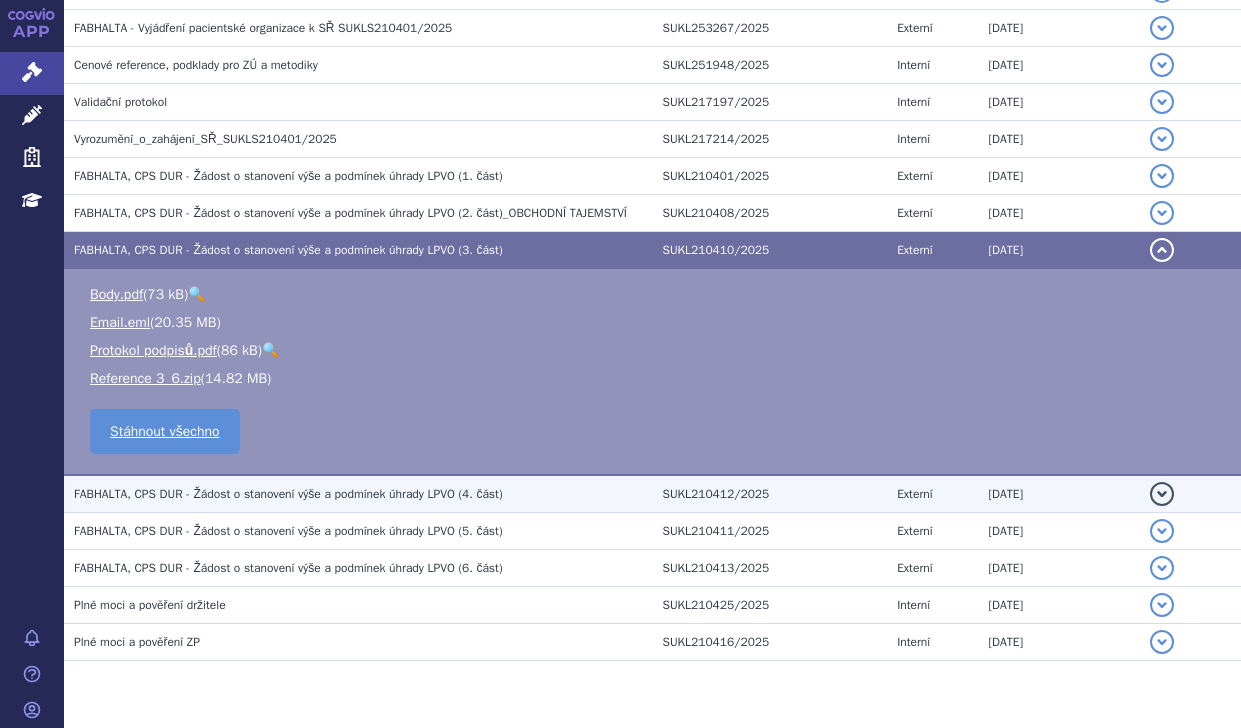 click on "FABHALTA, CPS DUR - Žádost o stanovení výše a podmínek úhrady LPVO (4. část)" at bounding box center [288, 494] 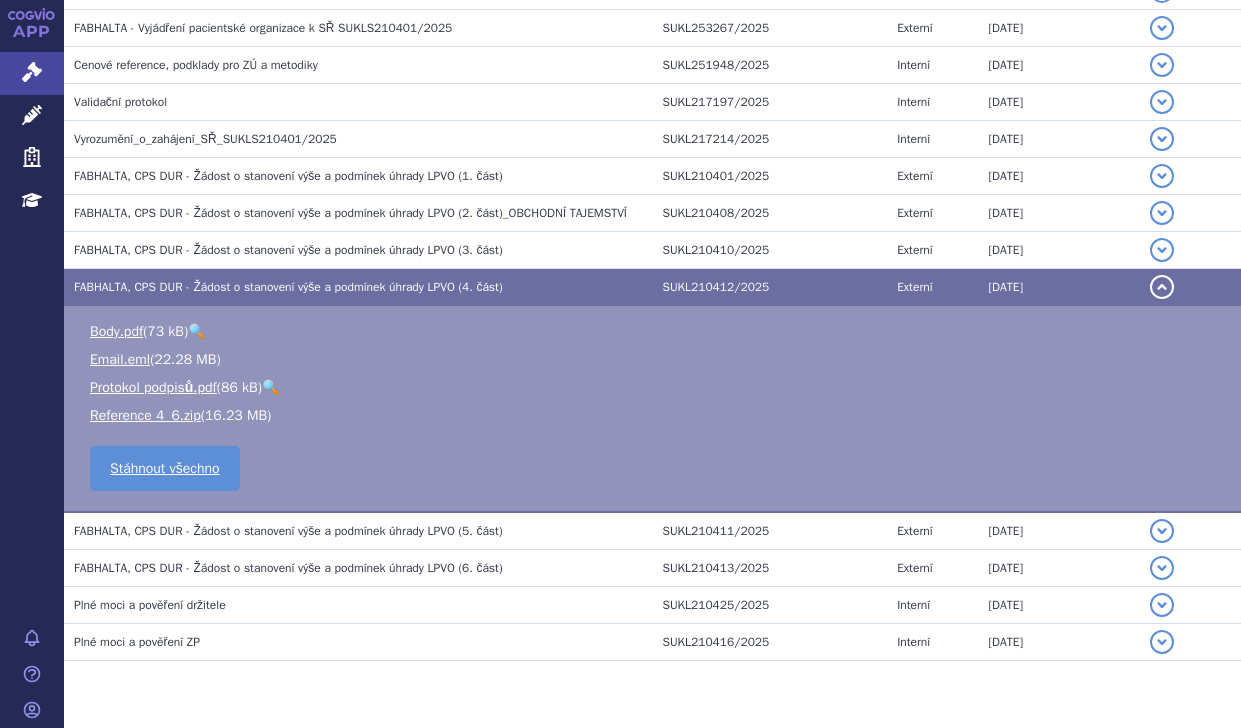 click on "FABHALTA, CPS DUR - Žádost o stanovení výše a podmínek úhrady LPVO (5. část)" at bounding box center (288, 531) 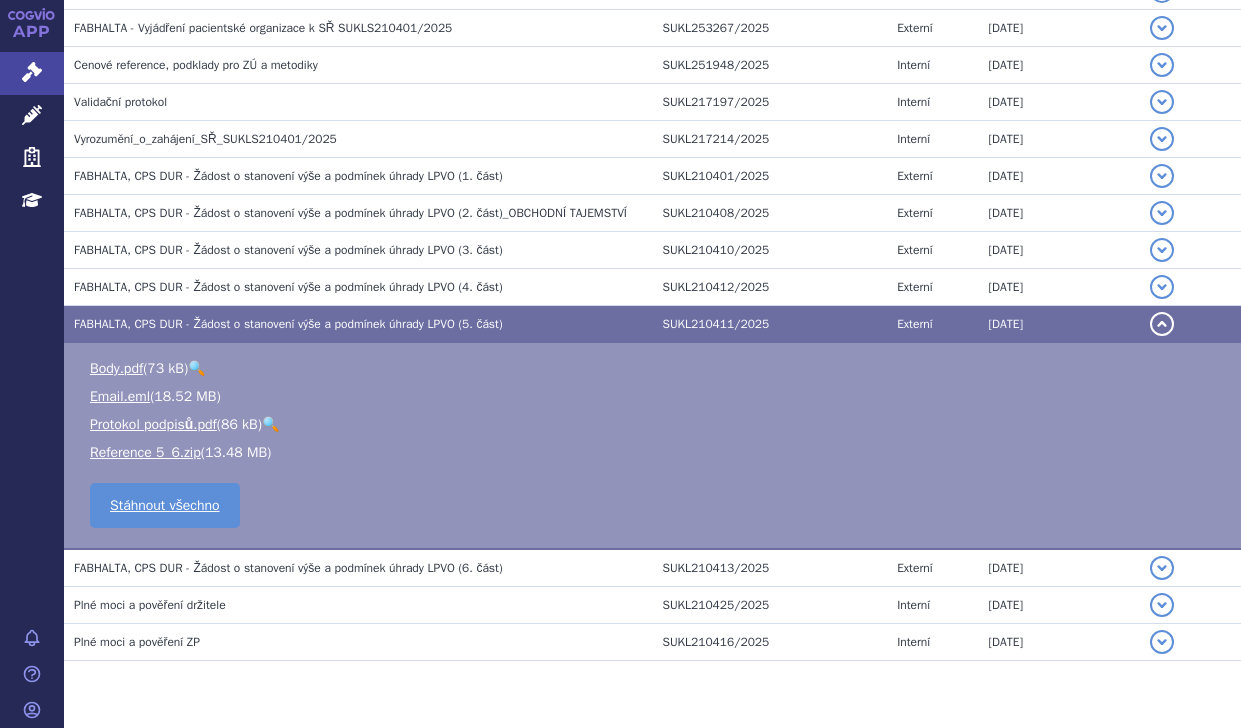 click on "FABHALTA, CPS DUR - Žádost o stanovení výše a podmínek úhrady LPVO (6. část)" at bounding box center (288, 568) 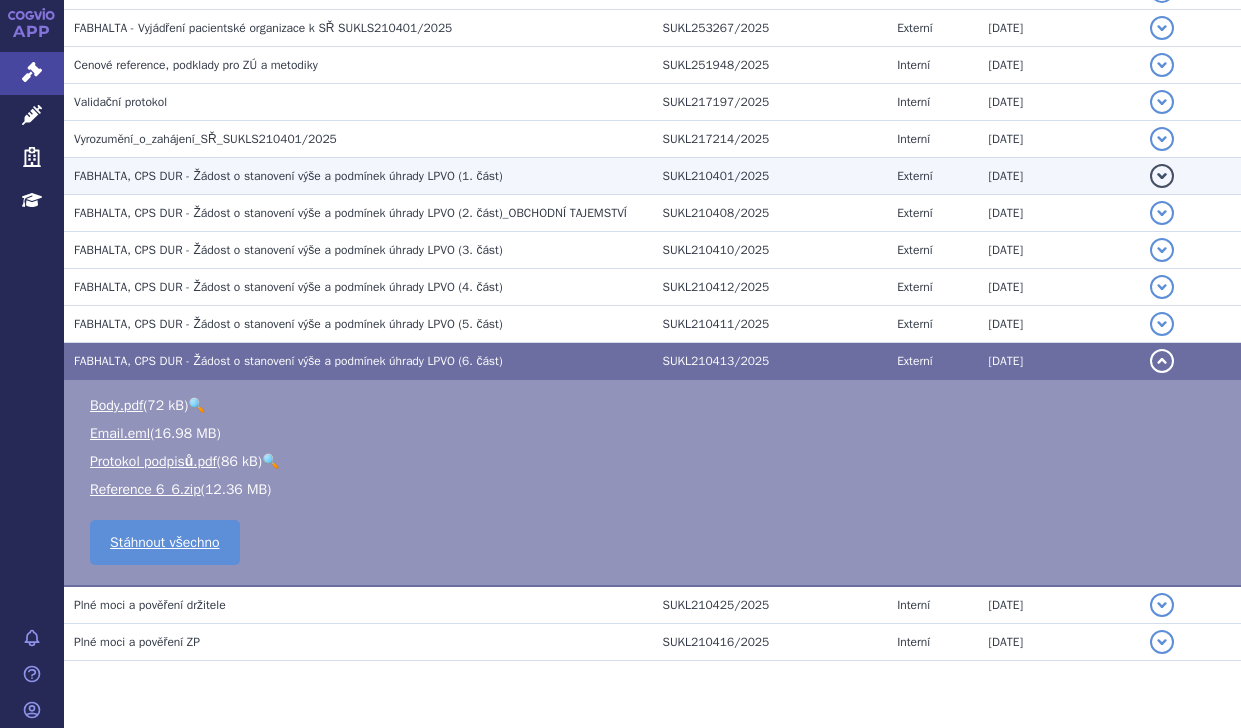 click on "FABHALTA, CPS DUR - Žádost o stanovení výše a podmínek úhrady LPVO (1. část)" at bounding box center (288, 176) 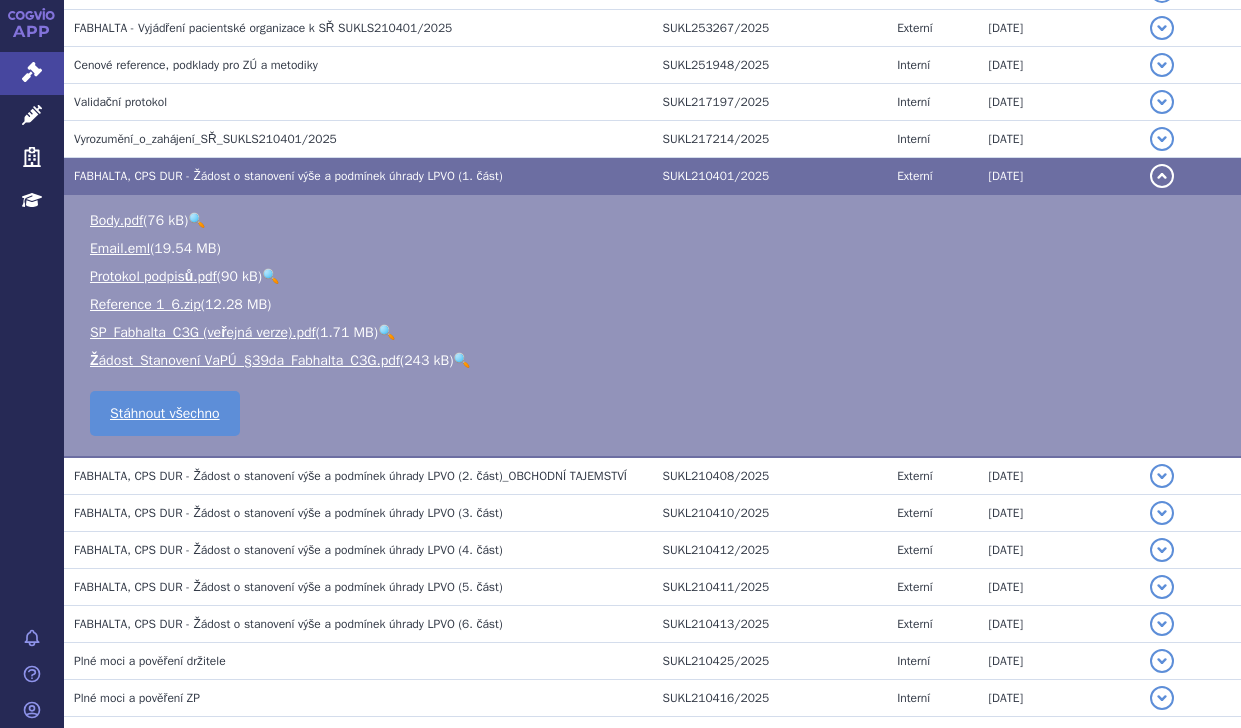 click on "🔍" at bounding box center [386, 332] 